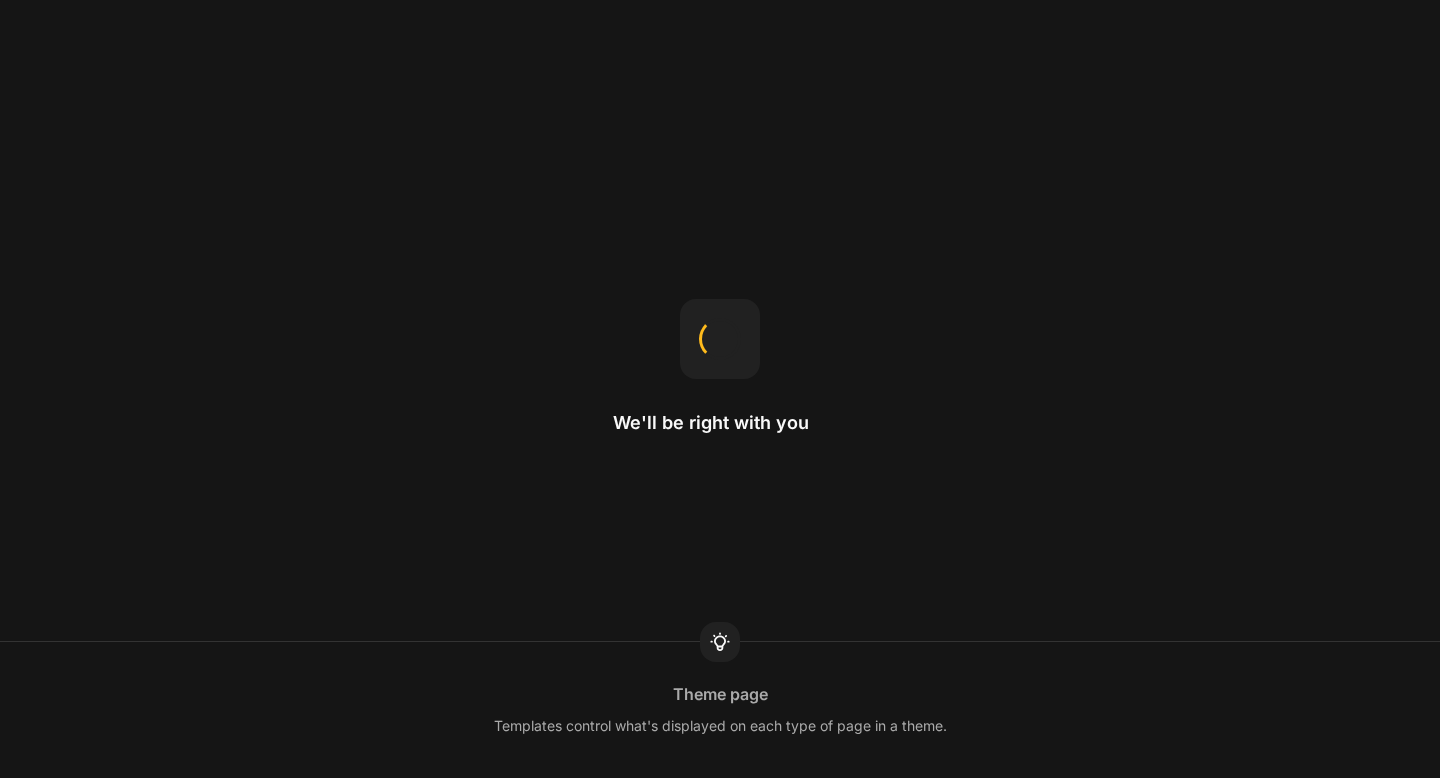 scroll, scrollTop: 0, scrollLeft: 0, axis: both 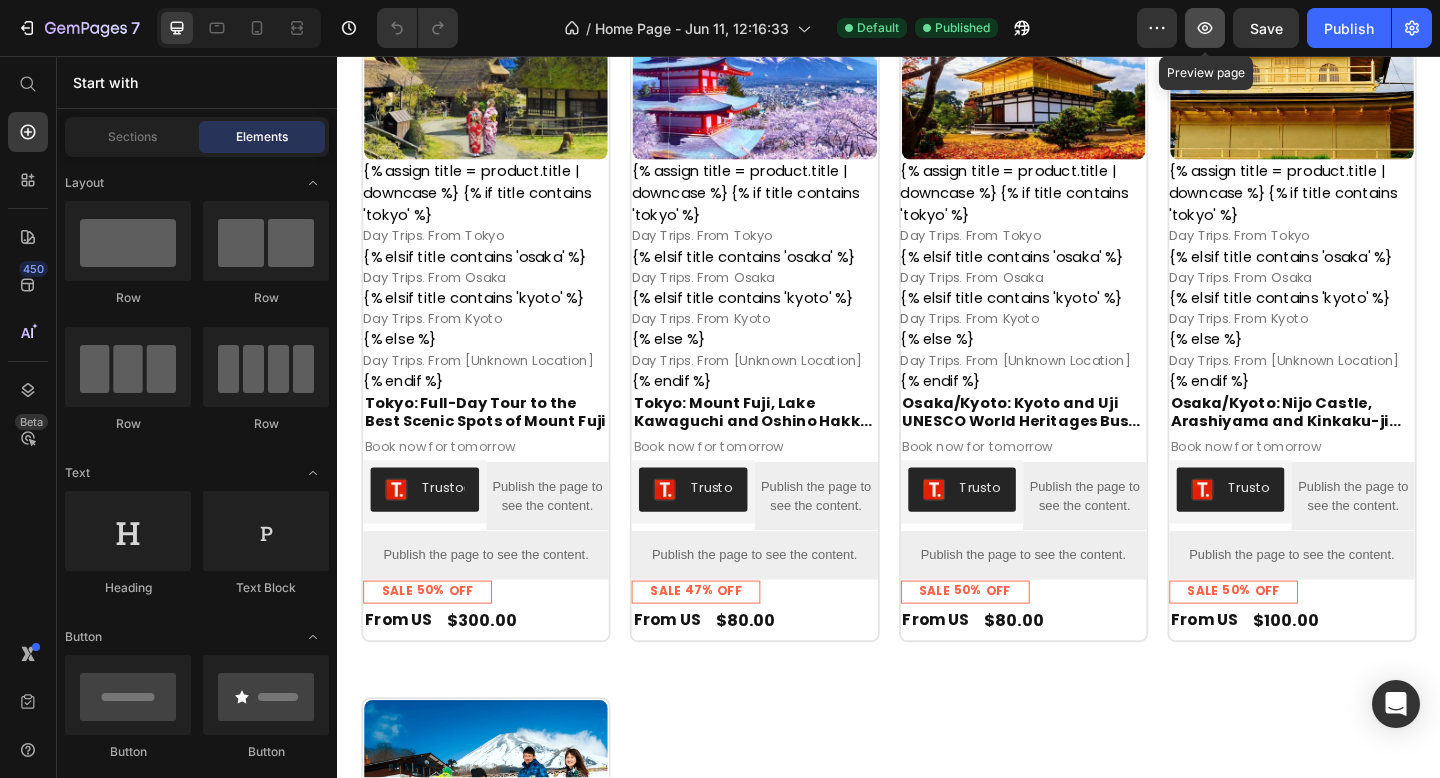 click 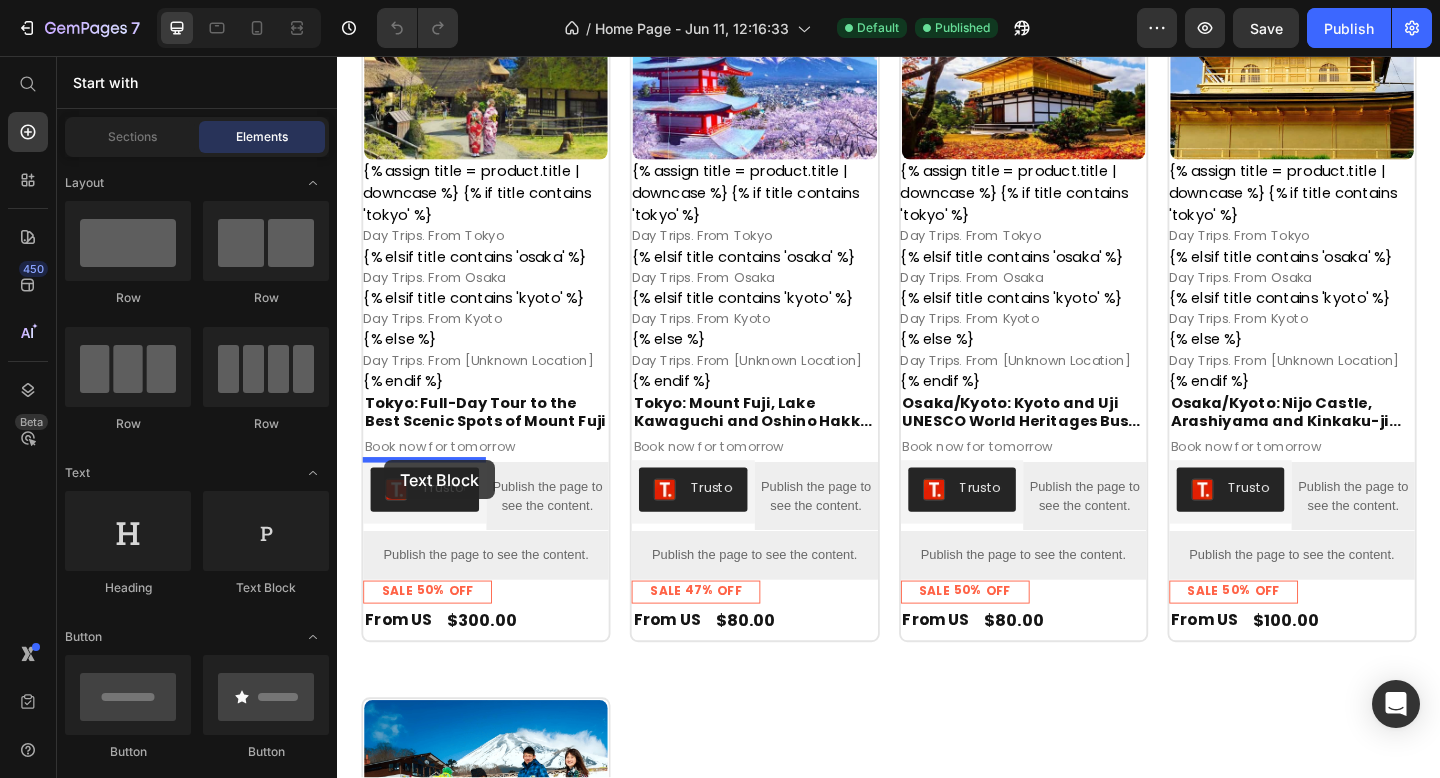 drag, startPoint x: 582, startPoint y: 589, endPoint x: 388, endPoint y: 496, distance: 215.1395 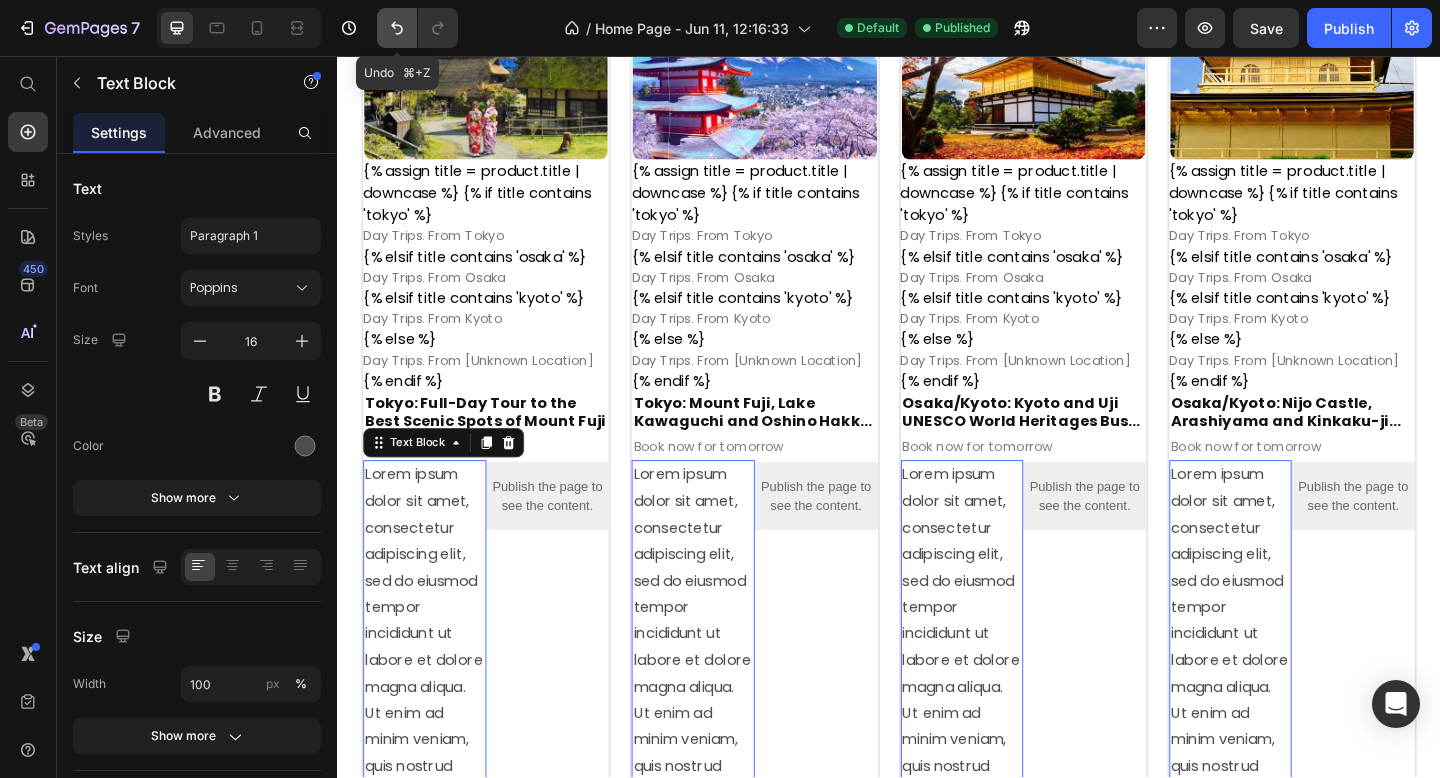 click 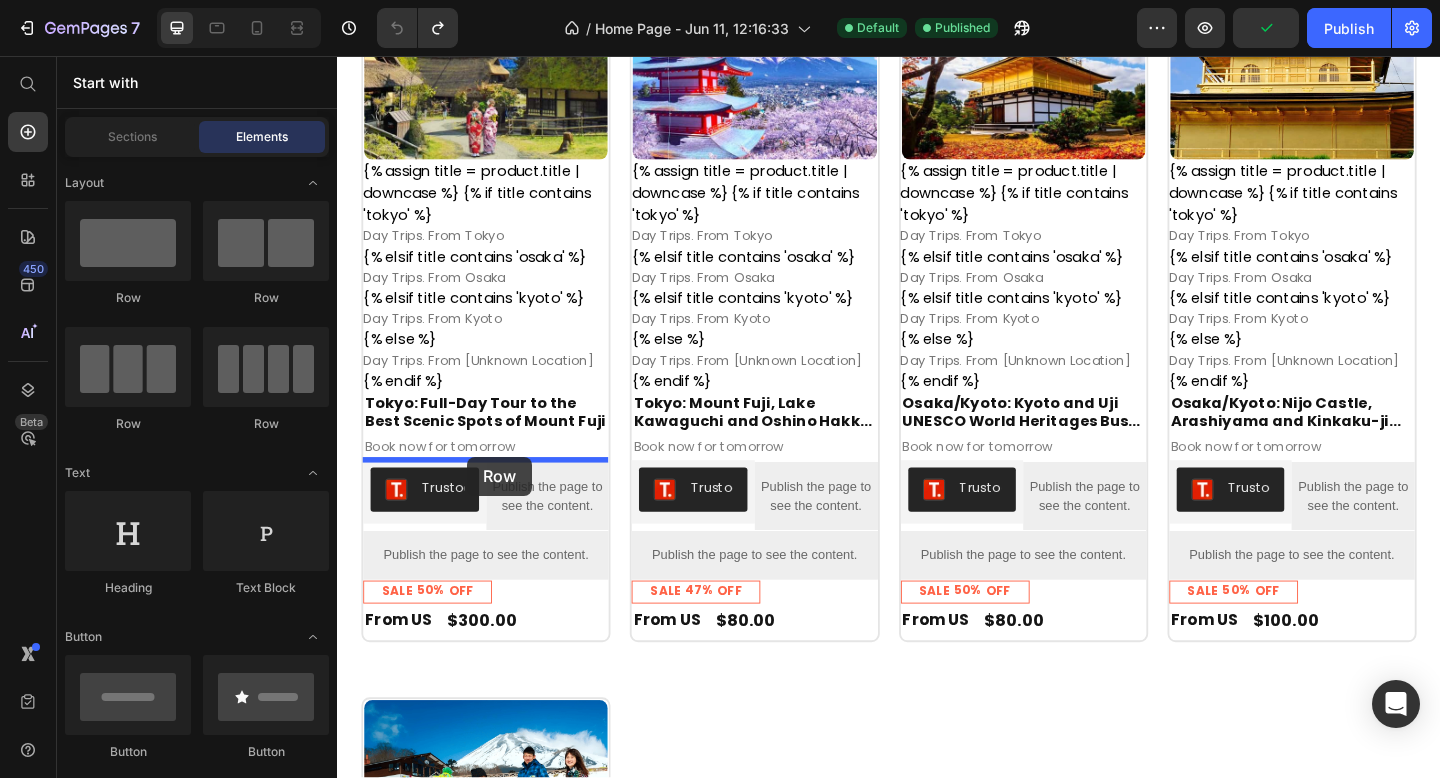 drag, startPoint x: 449, startPoint y: 310, endPoint x: 478, endPoint y: 492, distance: 184.29596 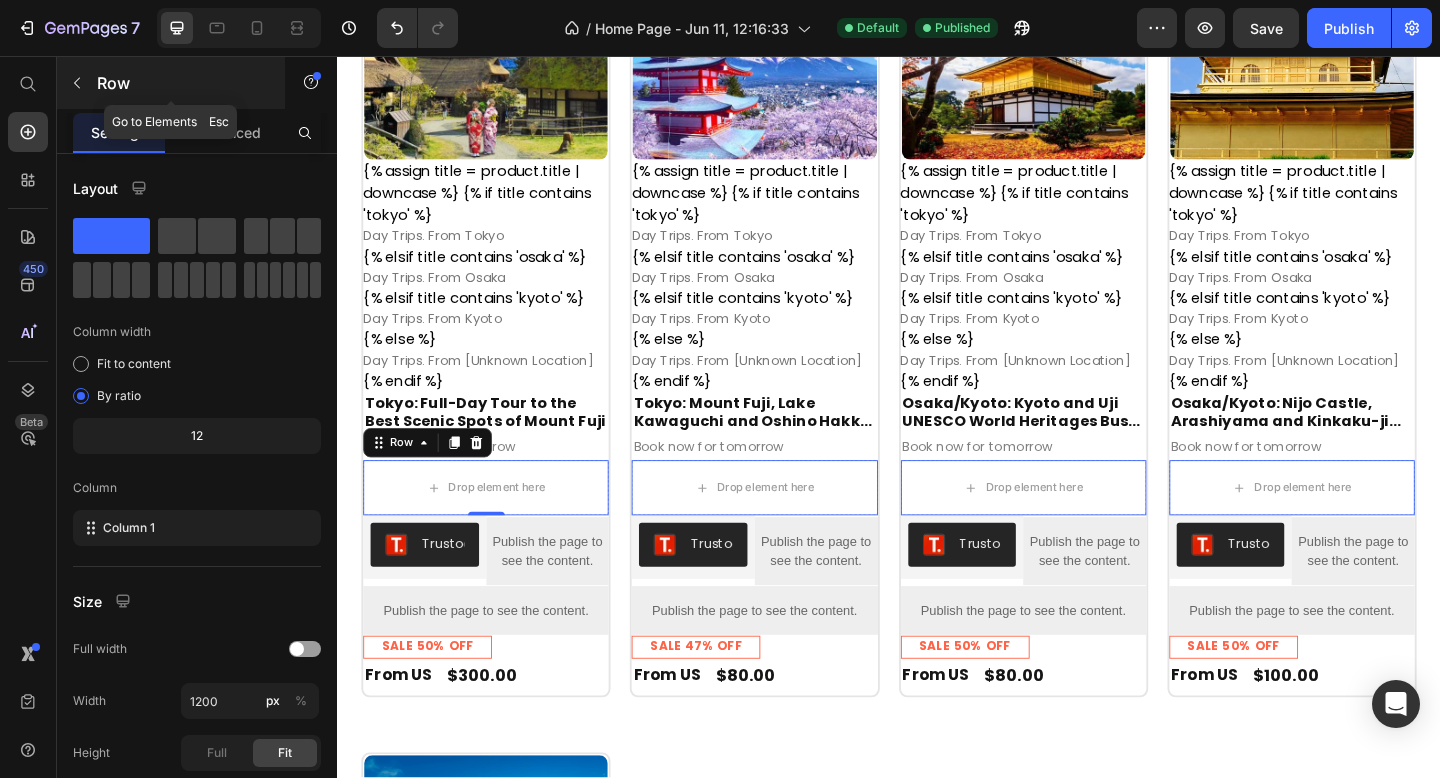 click 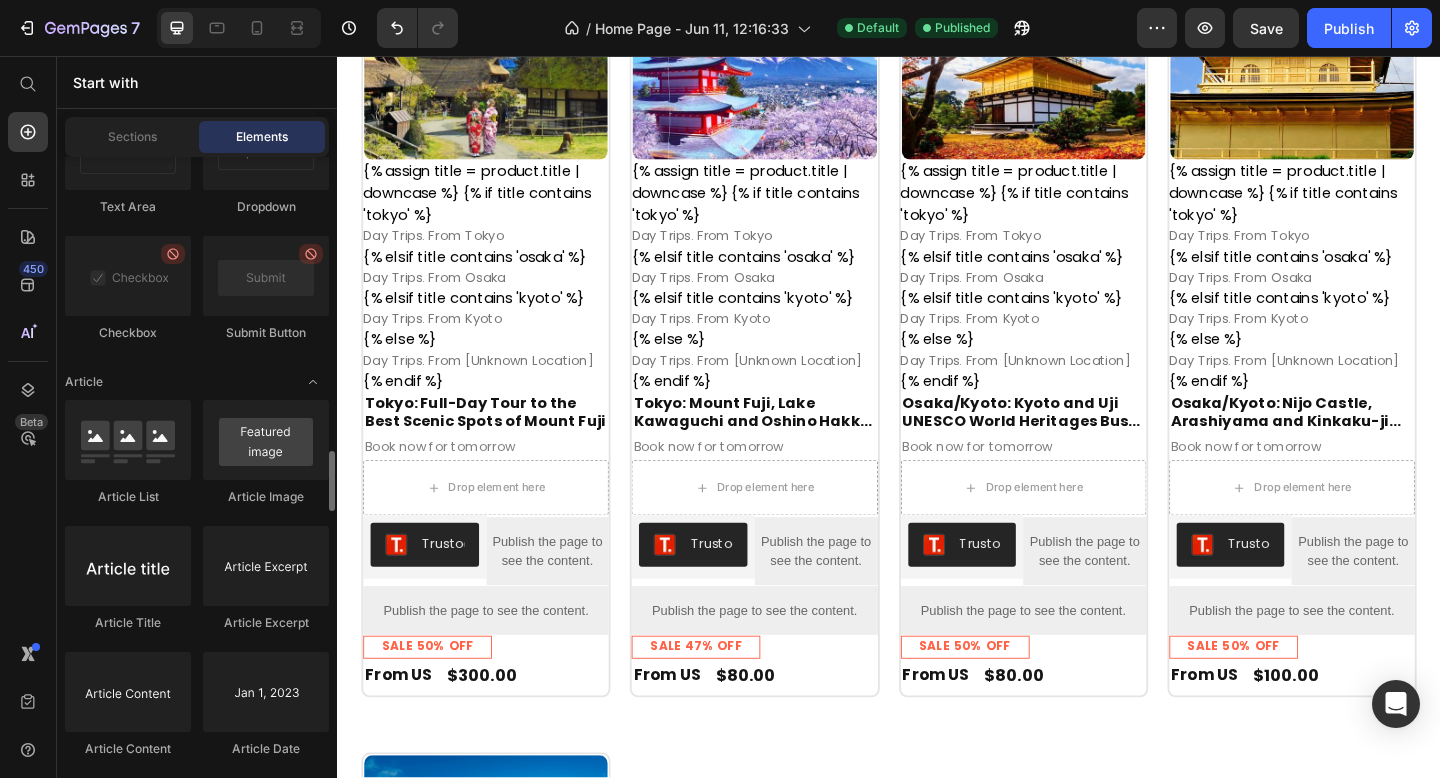 scroll, scrollTop: 5566, scrollLeft: 0, axis: vertical 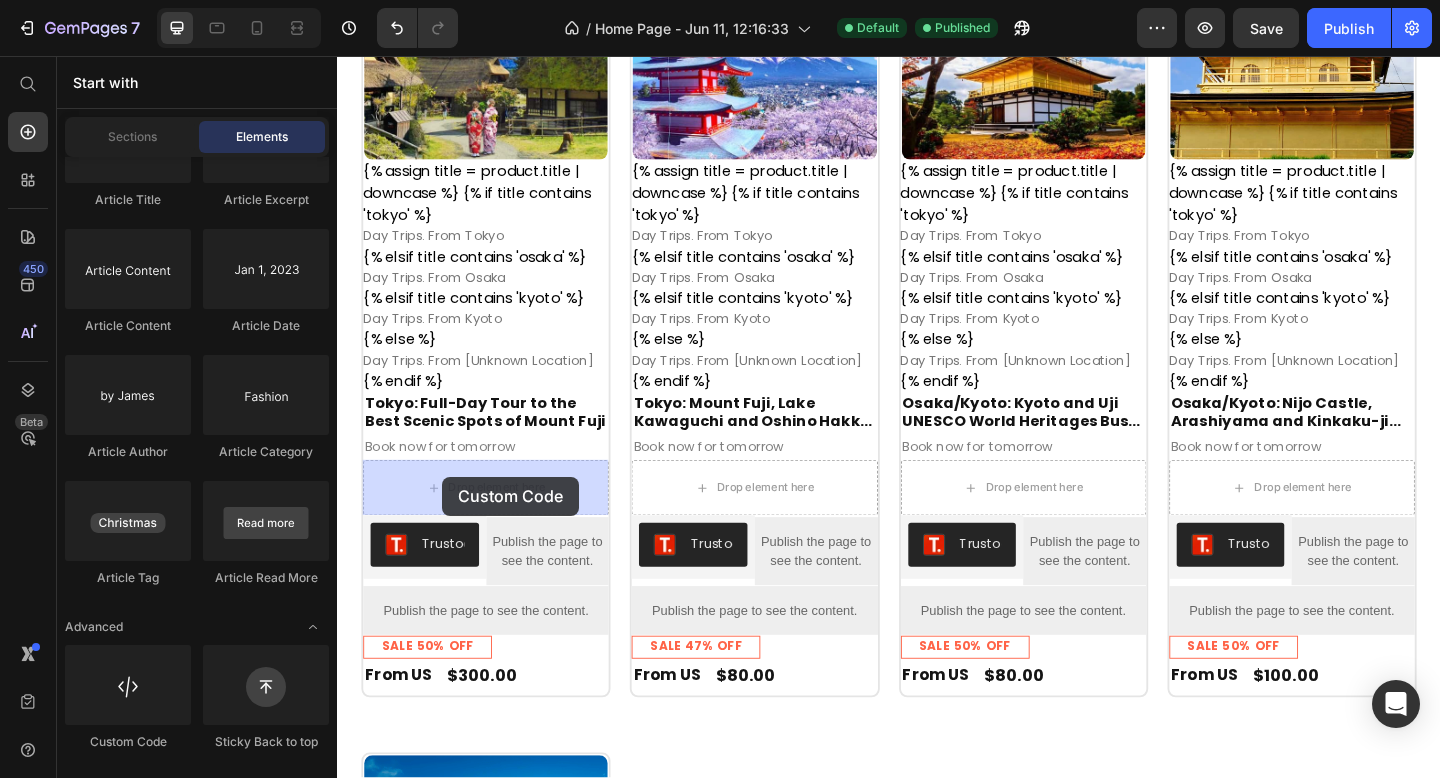 drag, startPoint x: 482, startPoint y: 737, endPoint x: 452, endPoint y: 514, distance: 225.0089 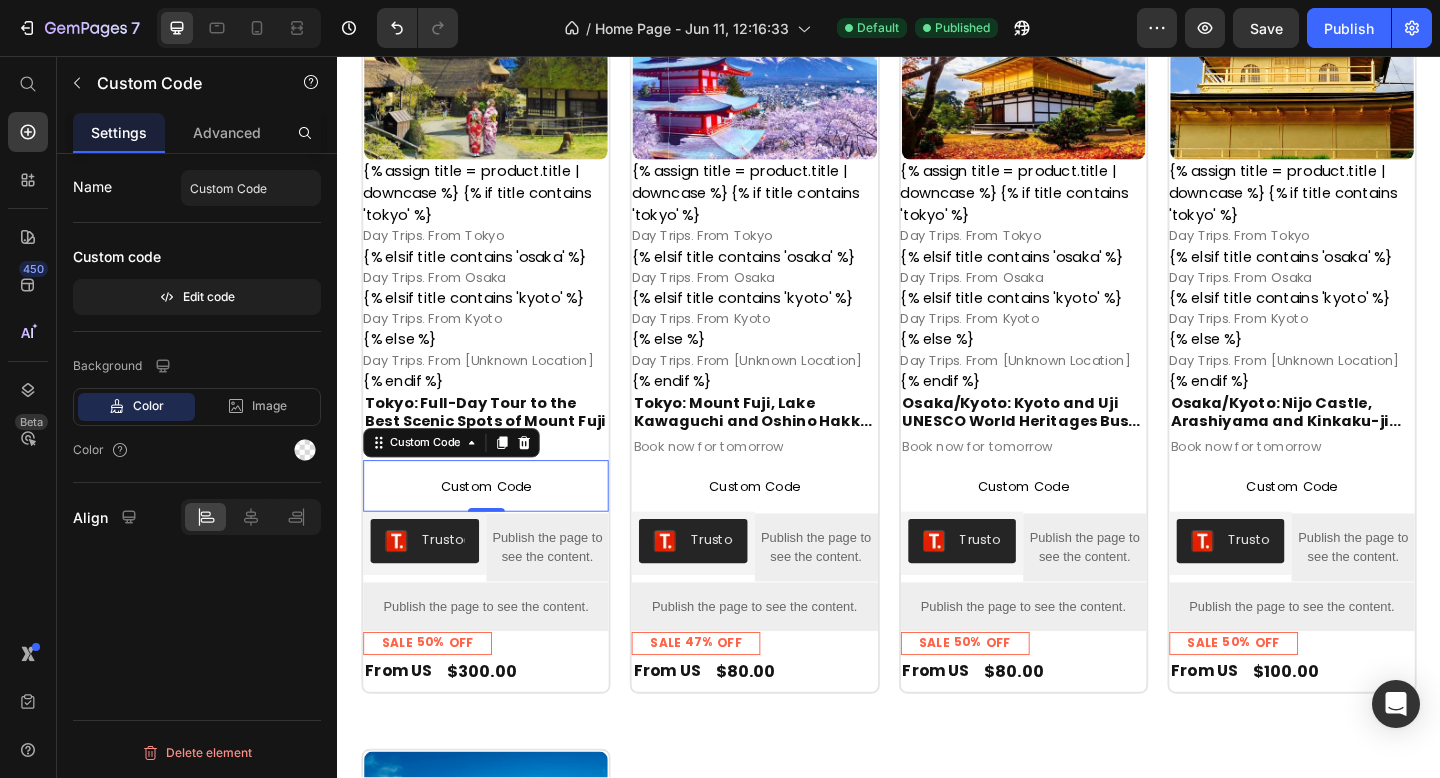 click on "Custom Code" at bounding box center [498, 524] 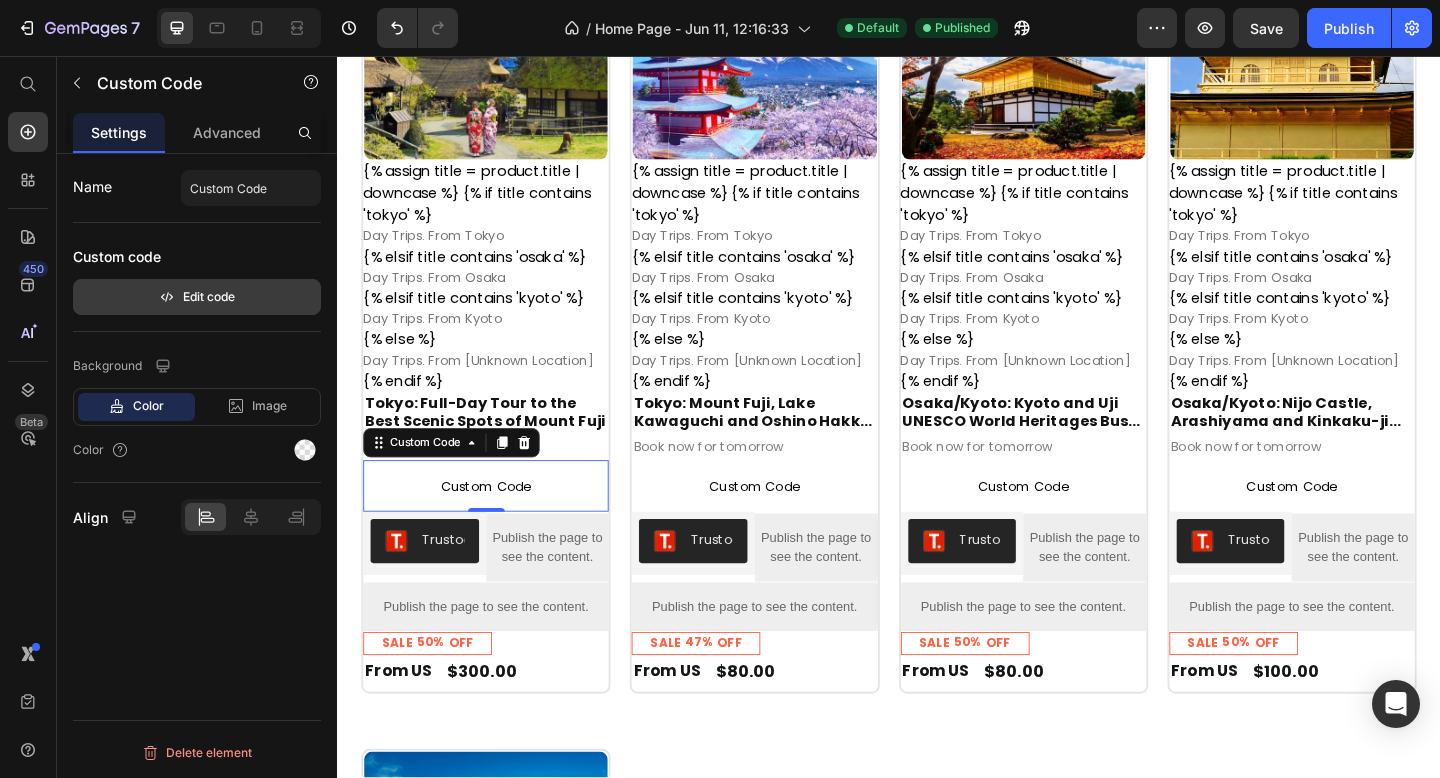 click on "Edit code" at bounding box center [197, 297] 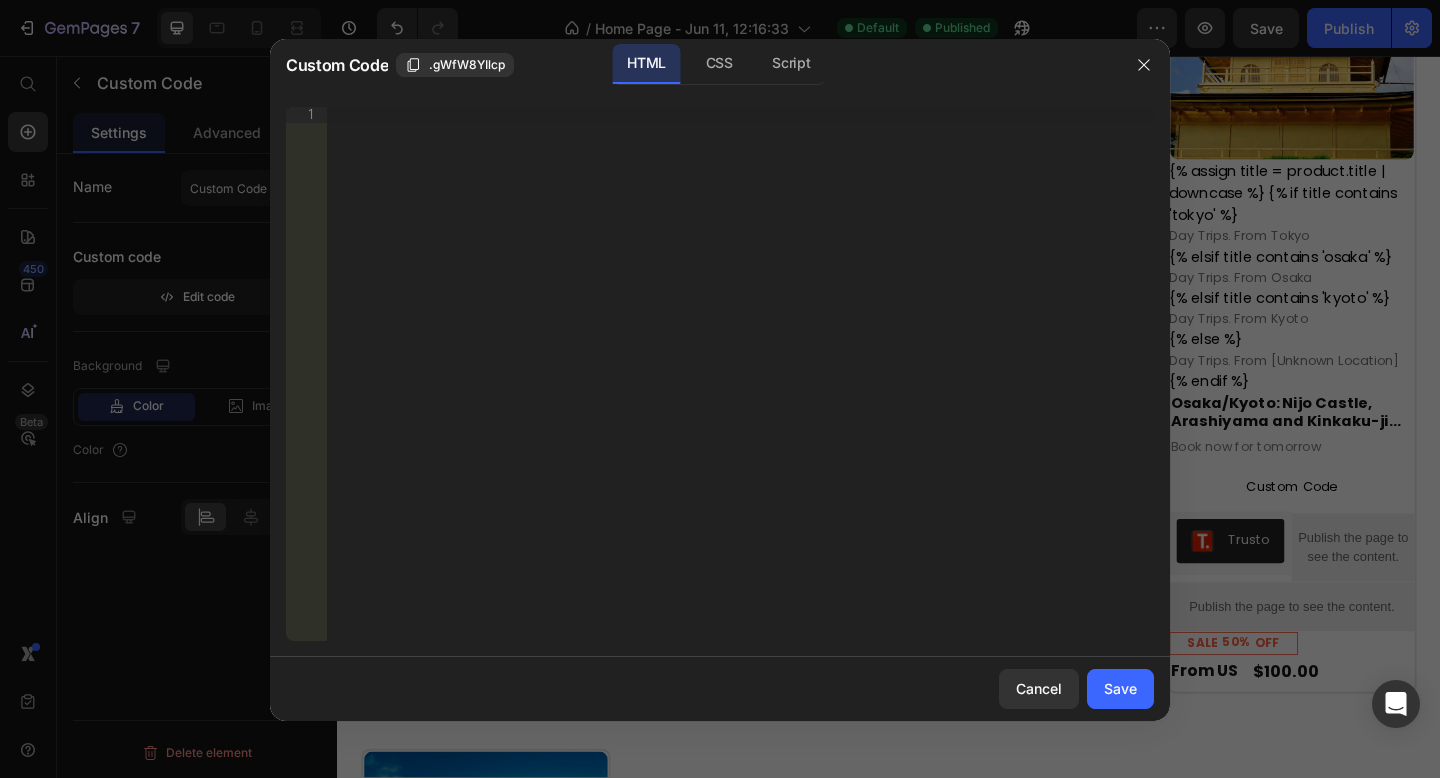 type 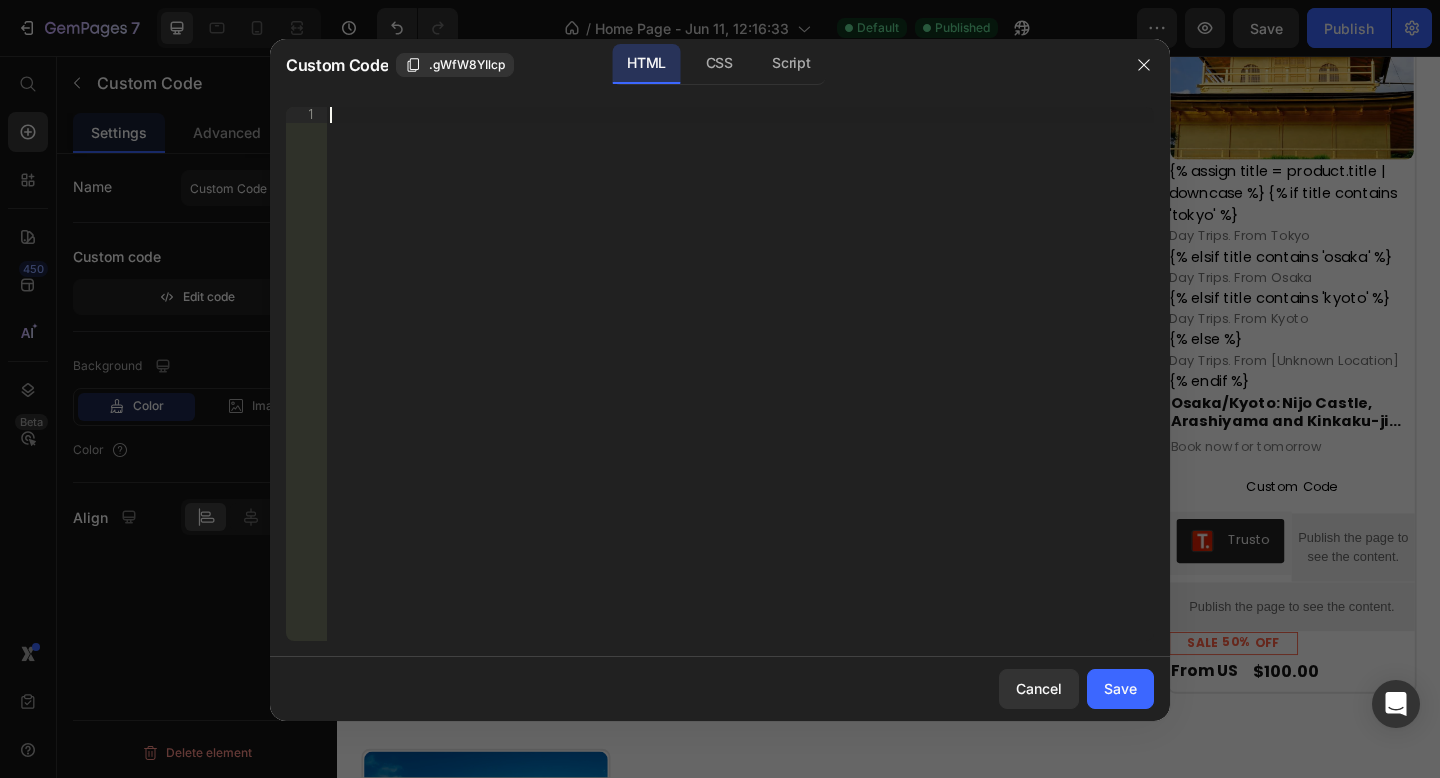 click on "Insert the 3rd-party installation code, HTML code, or Liquid code to display custom content." at bounding box center [740, 390] 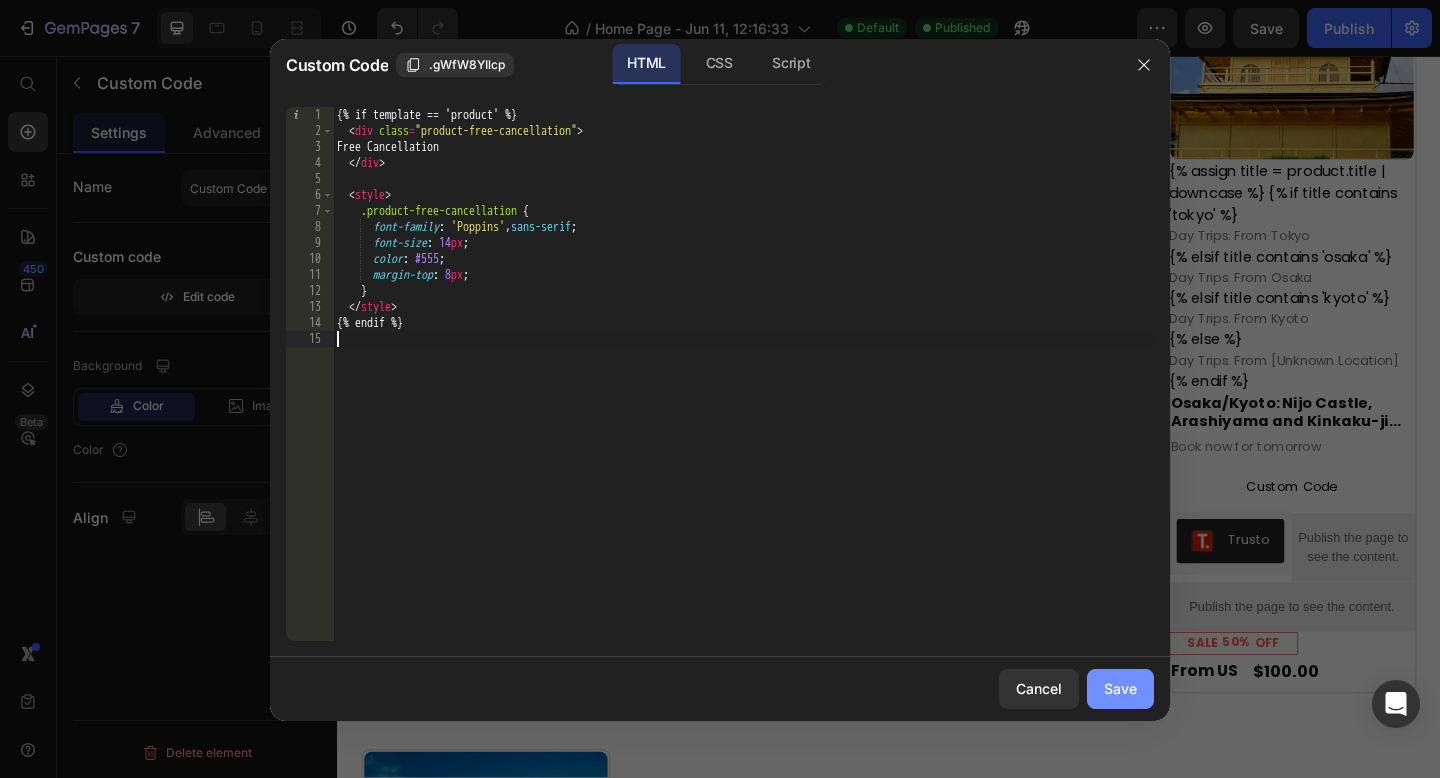 drag, startPoint x: 1123, startPoint y: 689, endPoint x: 855, endPoint y: 690, distance: 268.00186 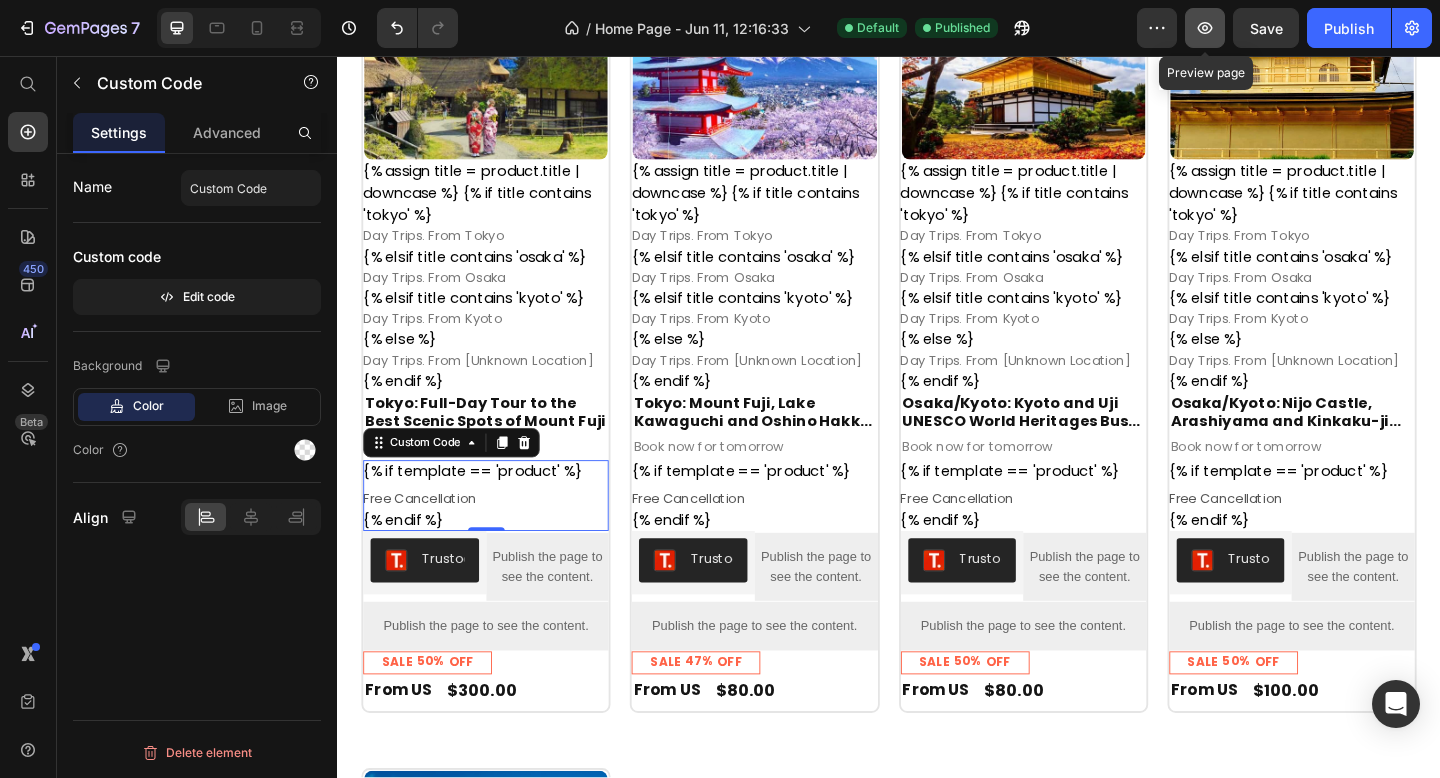 click 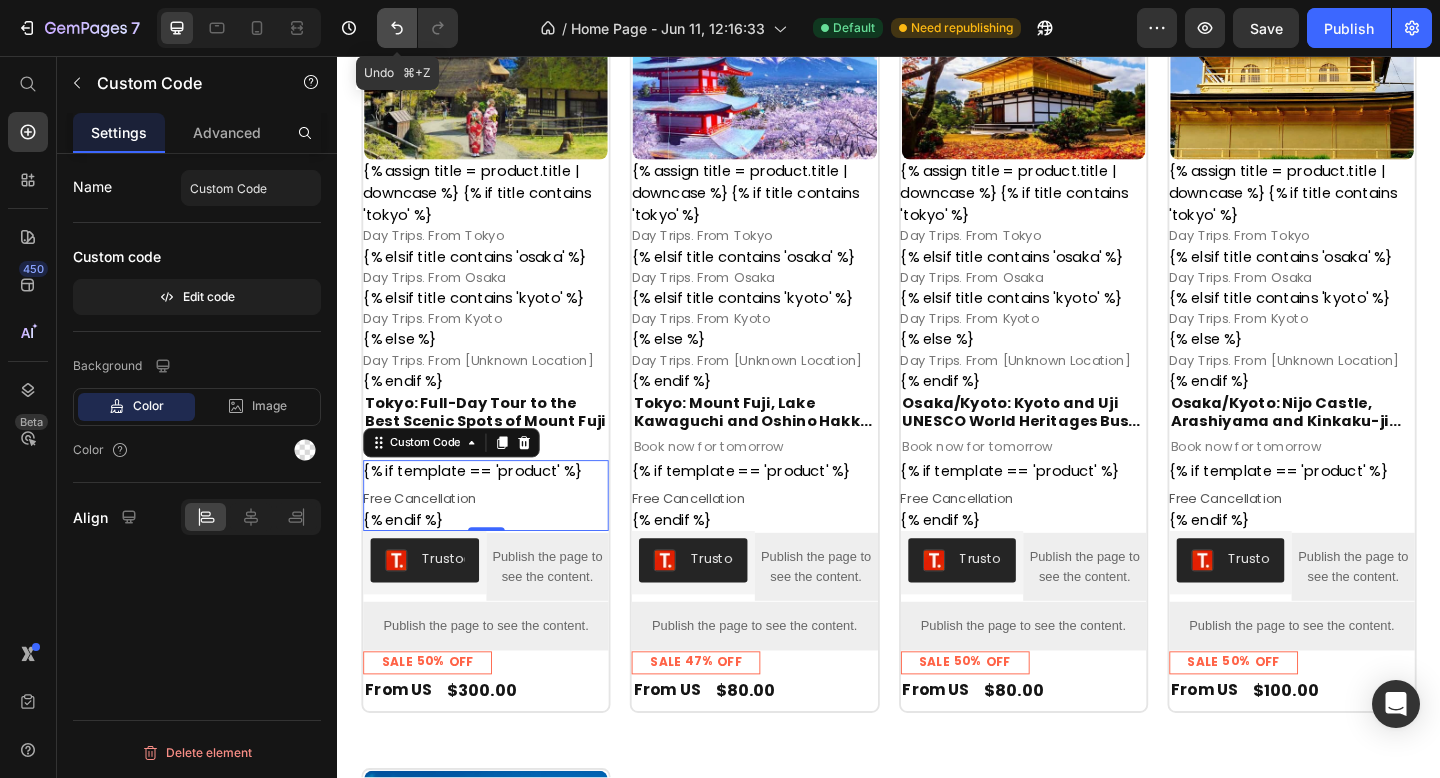 click 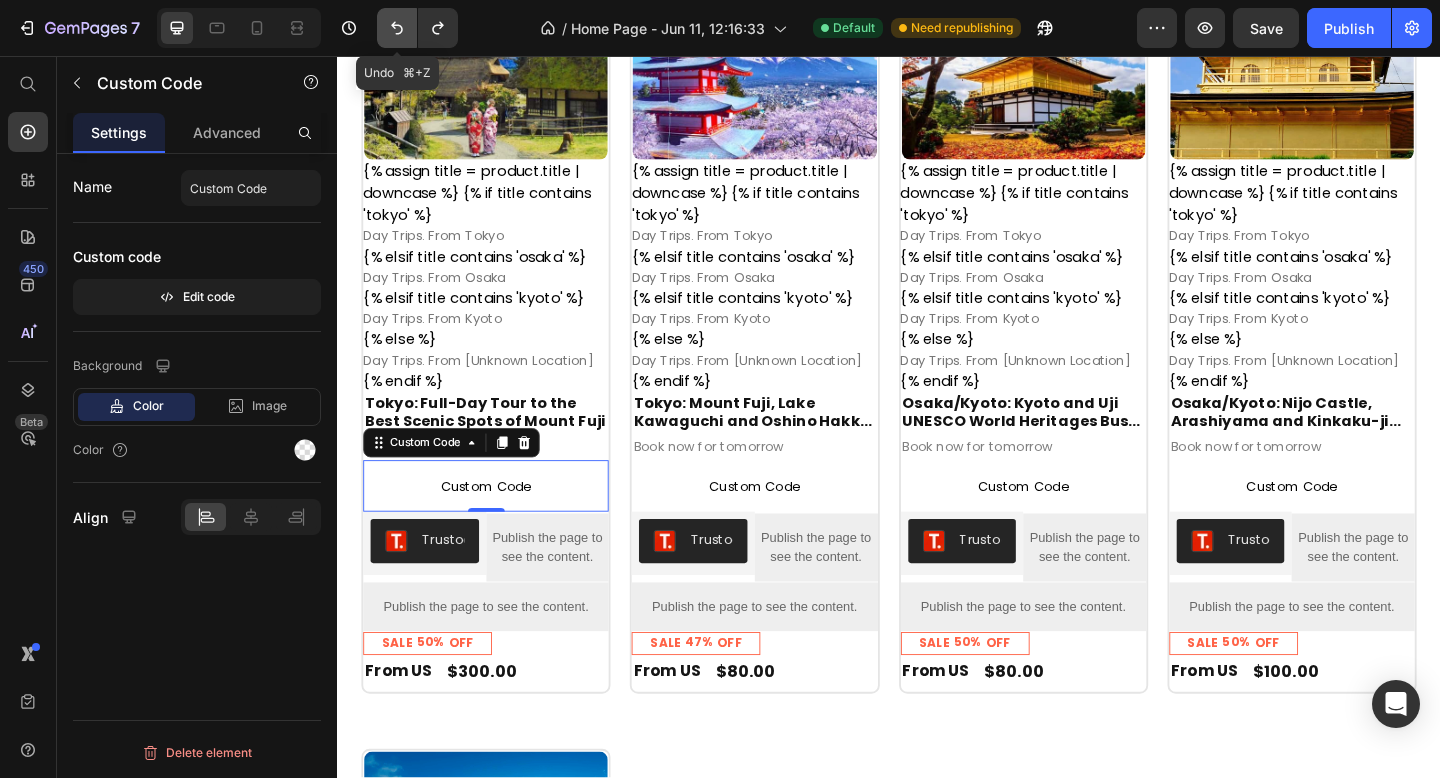 click 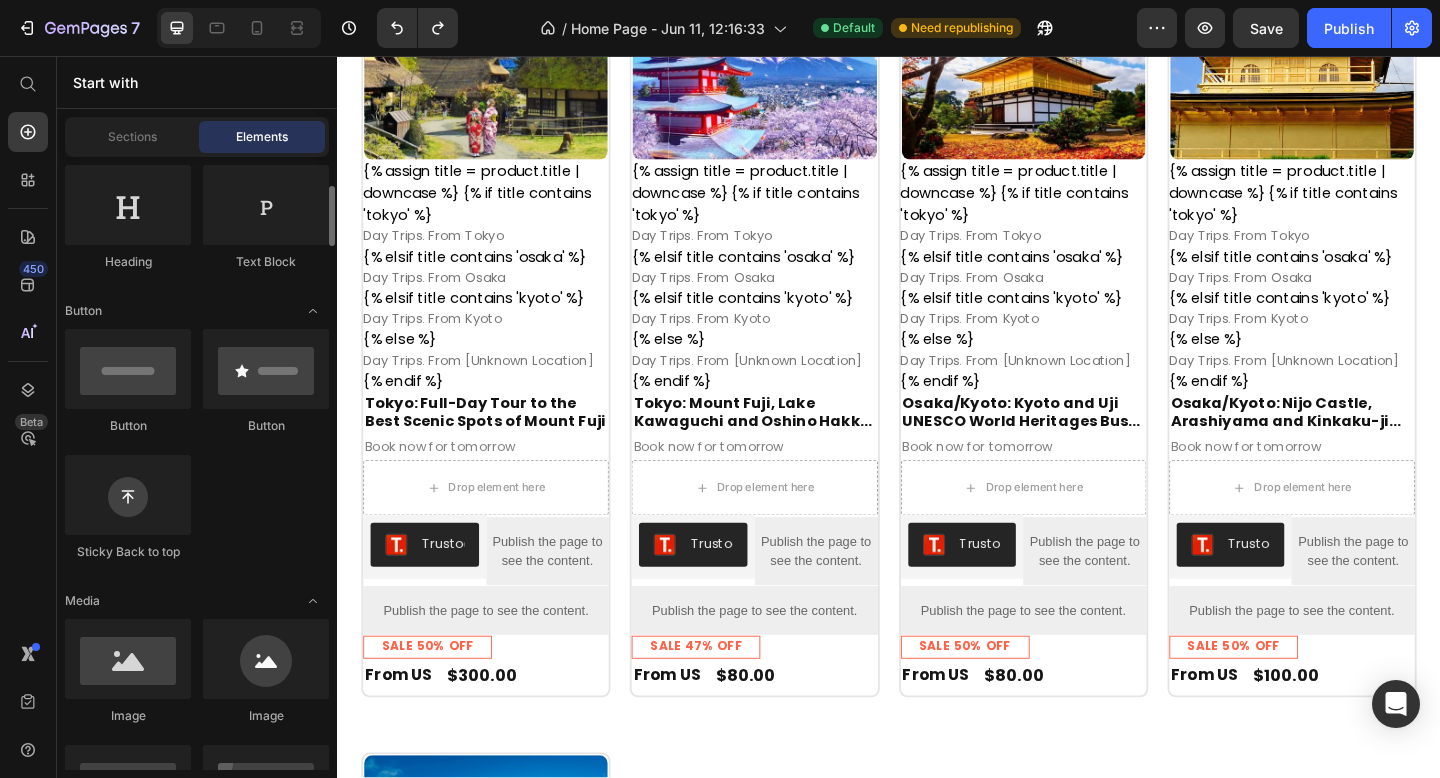 scroll, scrollTop: 0, scrollLeft: 0, axis: both 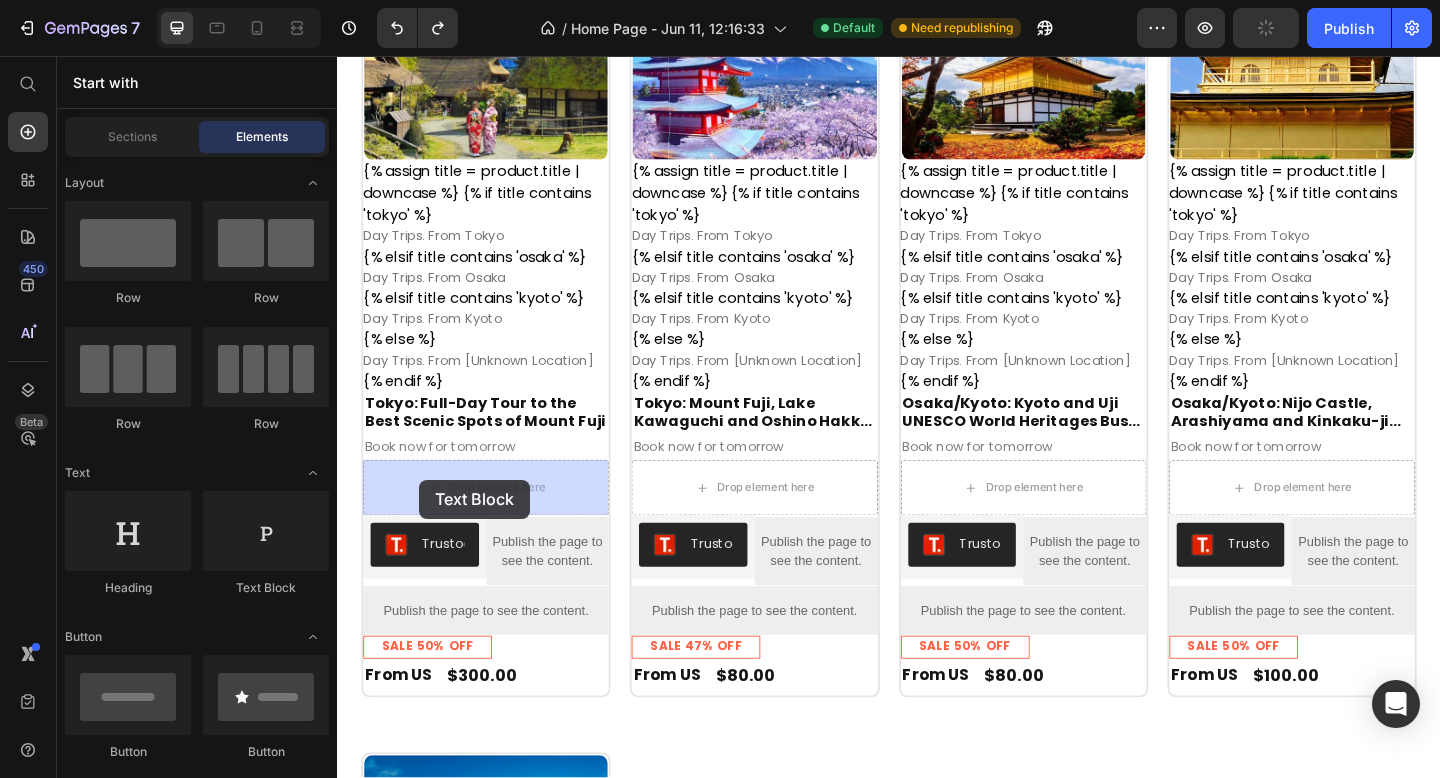 drag, startPoint x: 600, startPoint y: 609, endPoint x: 426, endPoint y: 517, distance: 196.8248 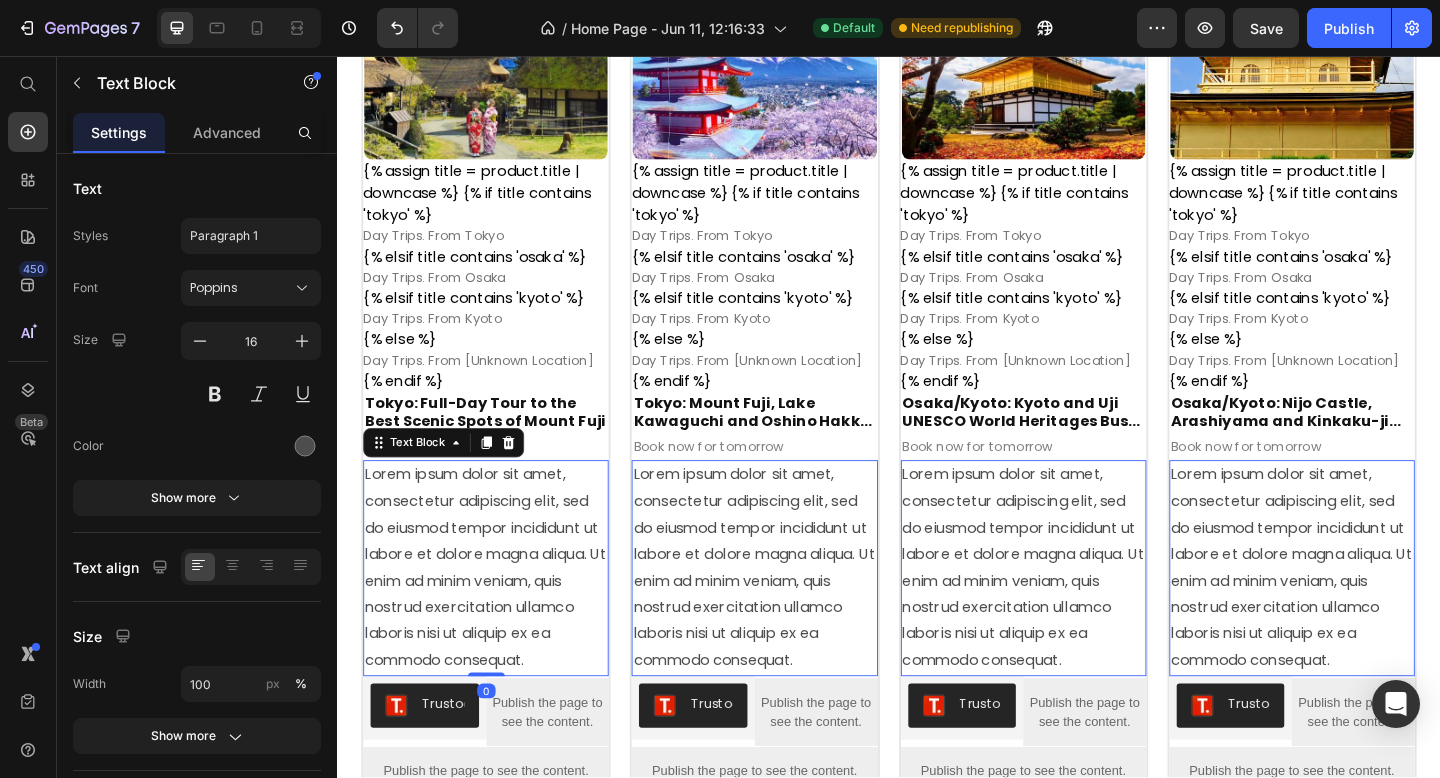 click on "Lorem ipsum dolor sit amet, consectetur adipiscing elit, sed do eiusmod tempor incididunt ut labore et dolore magna aliqua. Ut enim ad minim veniam, quis nostrud exercitation ullamco laboris nisi ut aliquip ex ea commodo consequat." at bounding box center (498, 613) 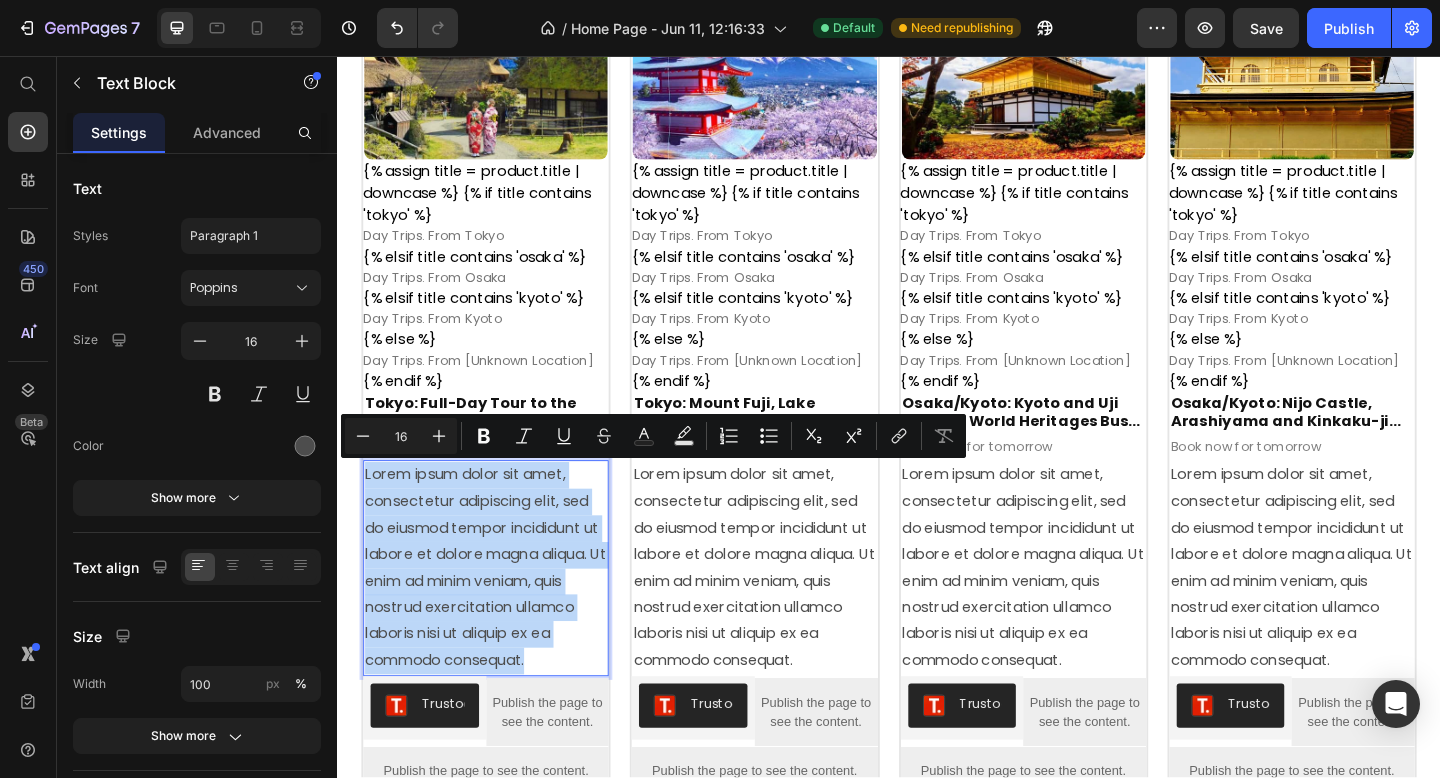 drag, startPoint x: 551, startPoint y: 710, endPoint x: 366, endPoint y: 512, distance: 270.97784 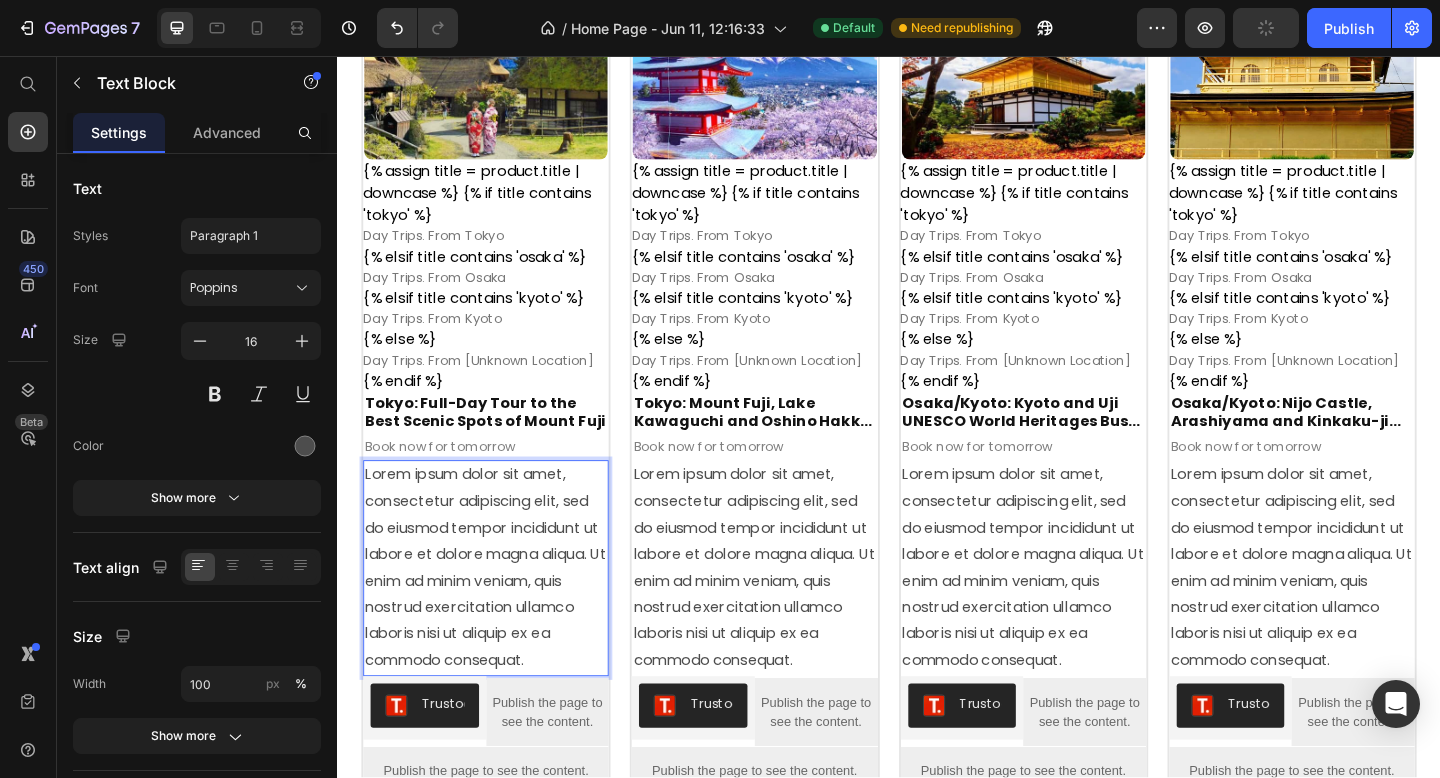 click on "Lorem ipsum dolor sit amet, consectetur adipiscing elit, sed do eiusmod tempor incididunt ut labore et dolore magna aliqua. Ut enim ad minim veniam, quis nostrud exercitation ullamco laboris nisi ut aliquip ex ea commodo consequat." at bounding box center [498, 613] 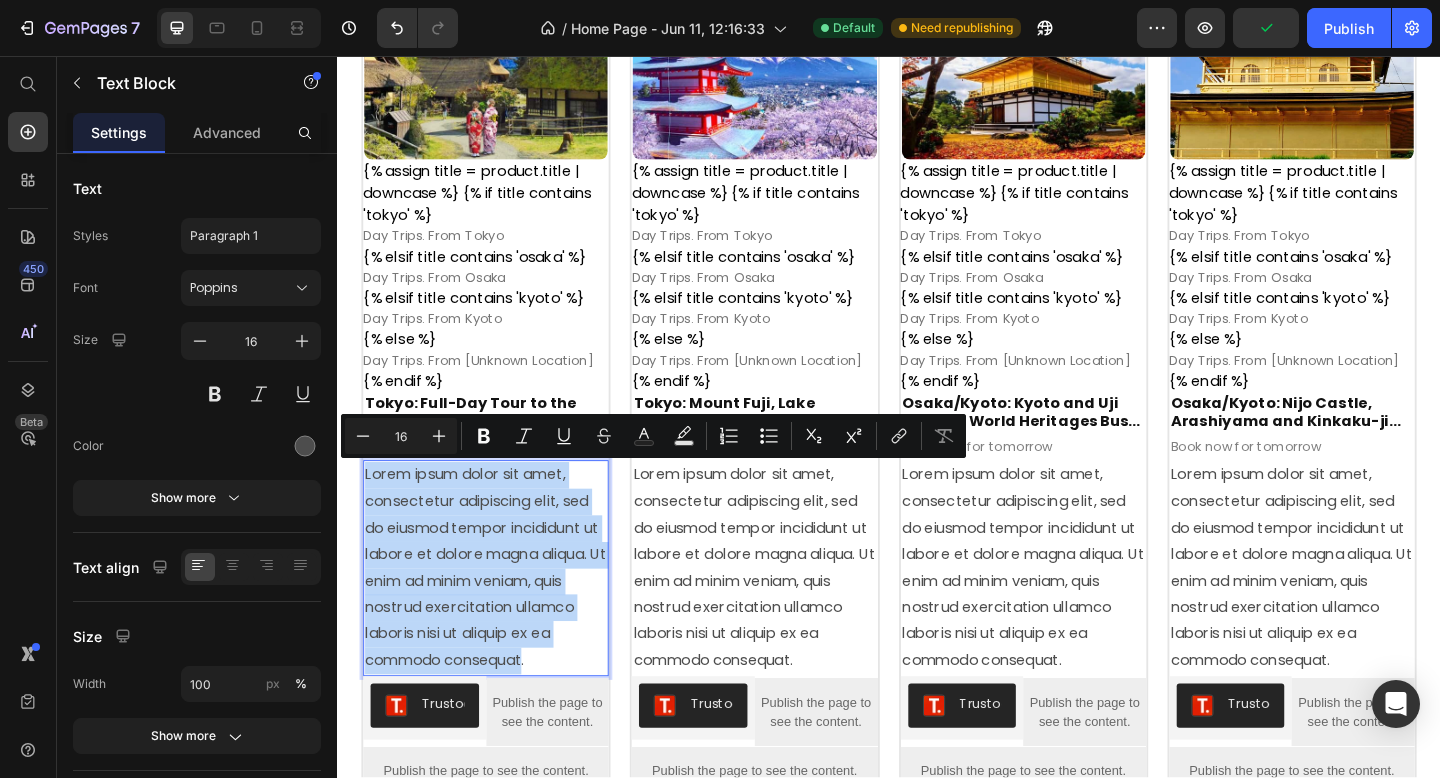 drag, startPoint x: 367, startPoint y: 511, endPoint x: 541, endPoint y: 713, distance: 266.60834 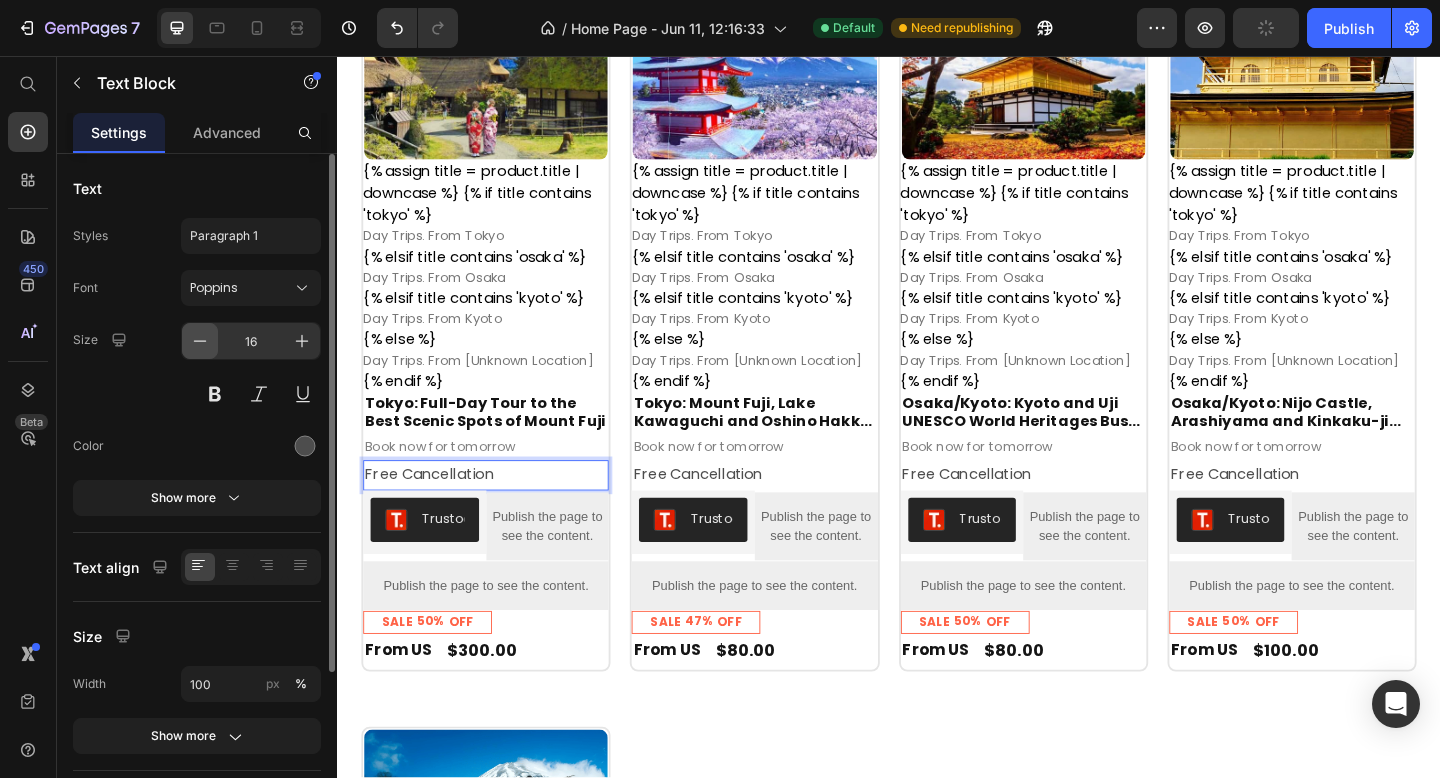 click 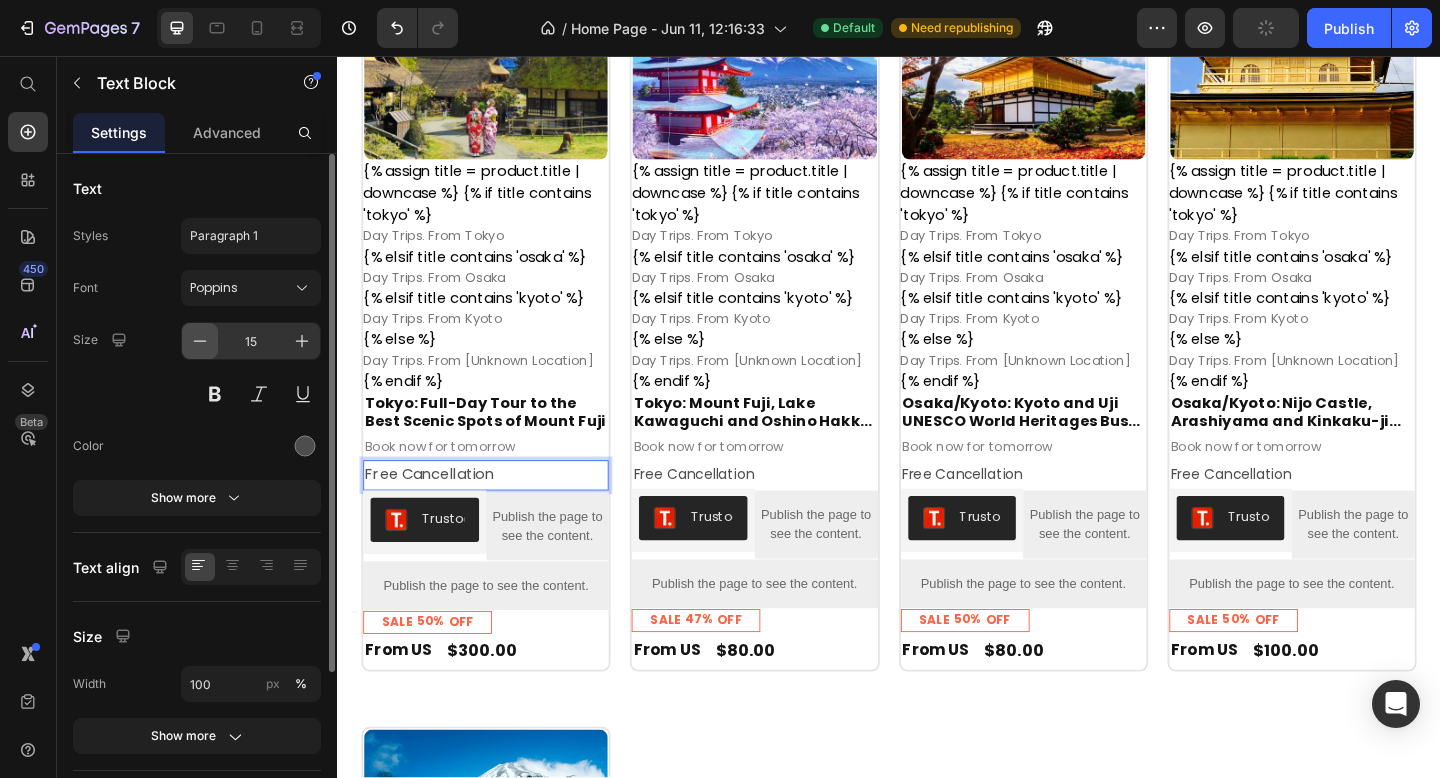 click 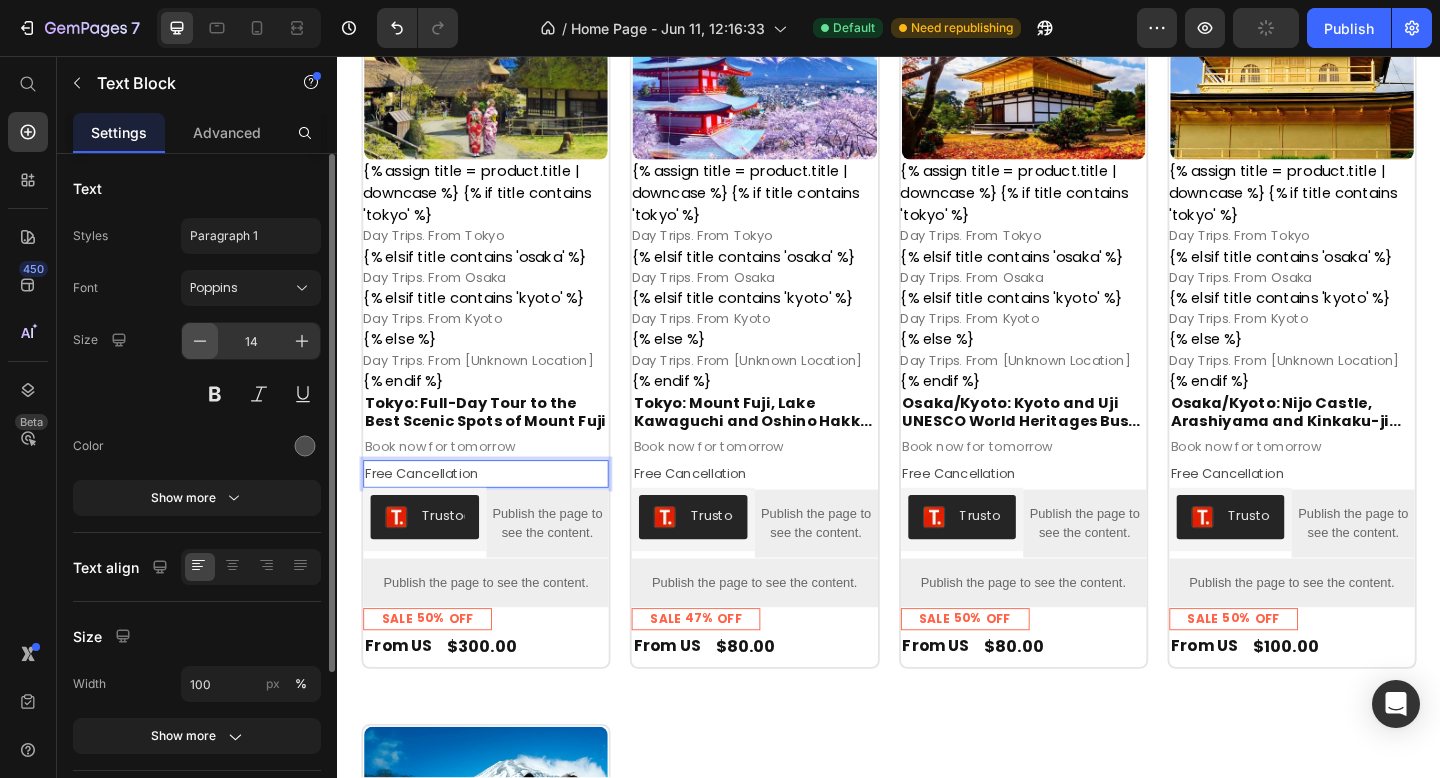 click 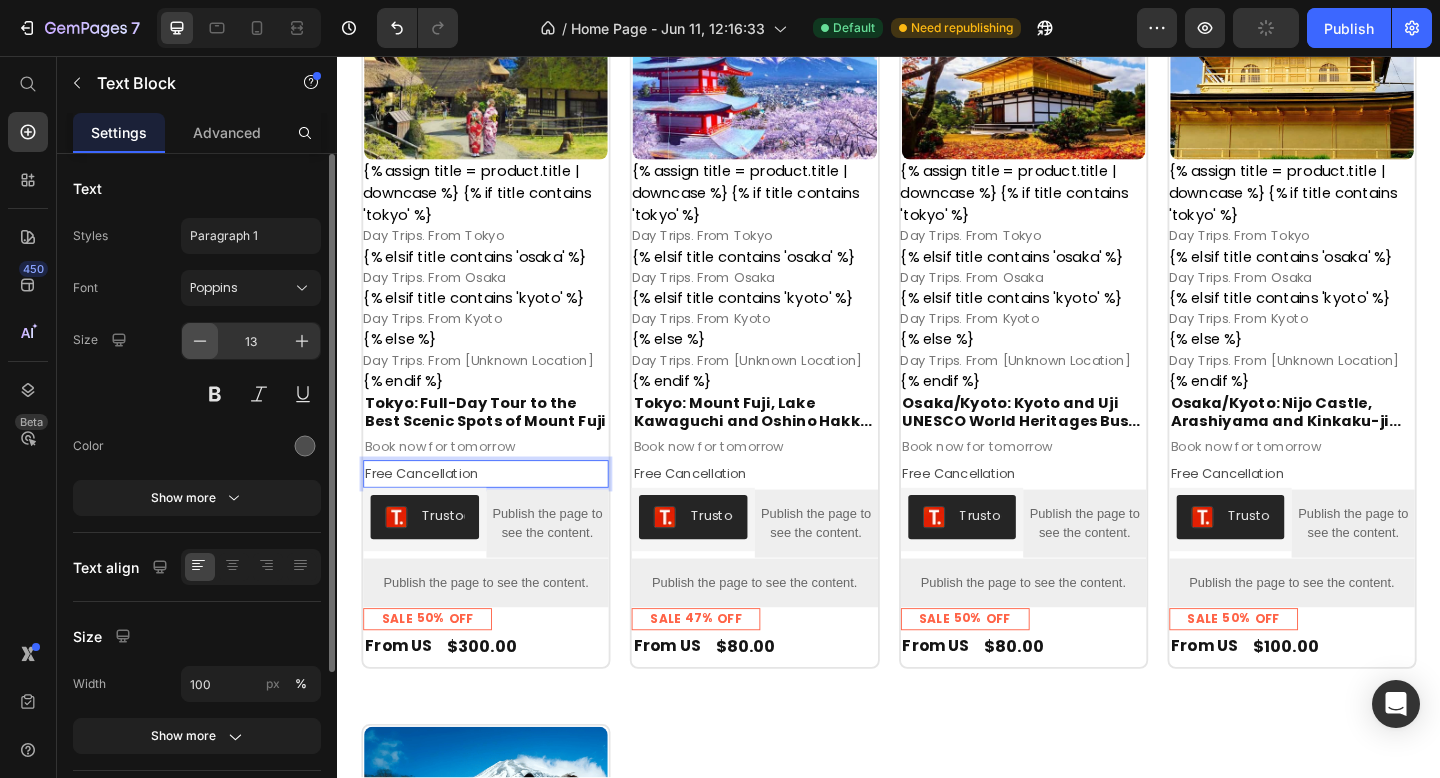 click 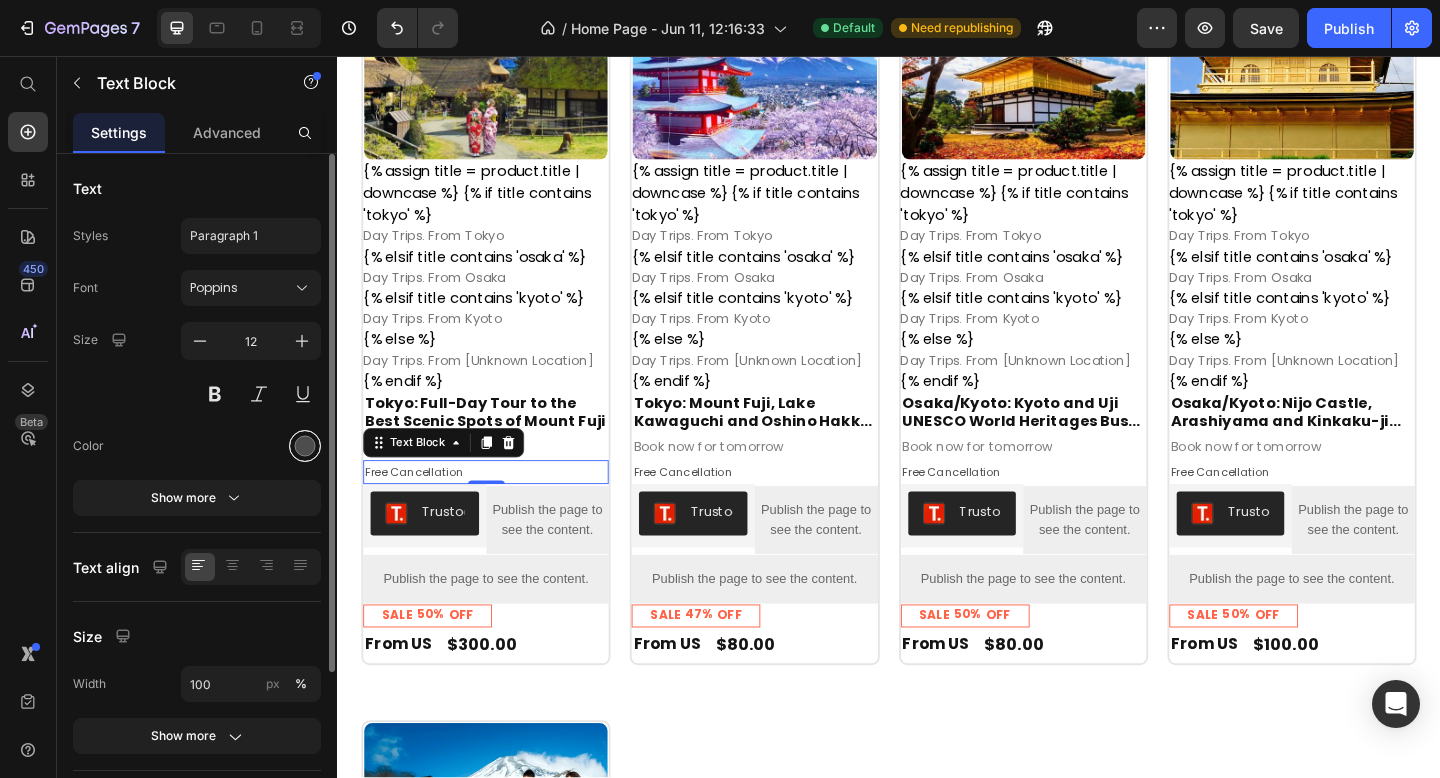 click at bounding box center (305, 446) 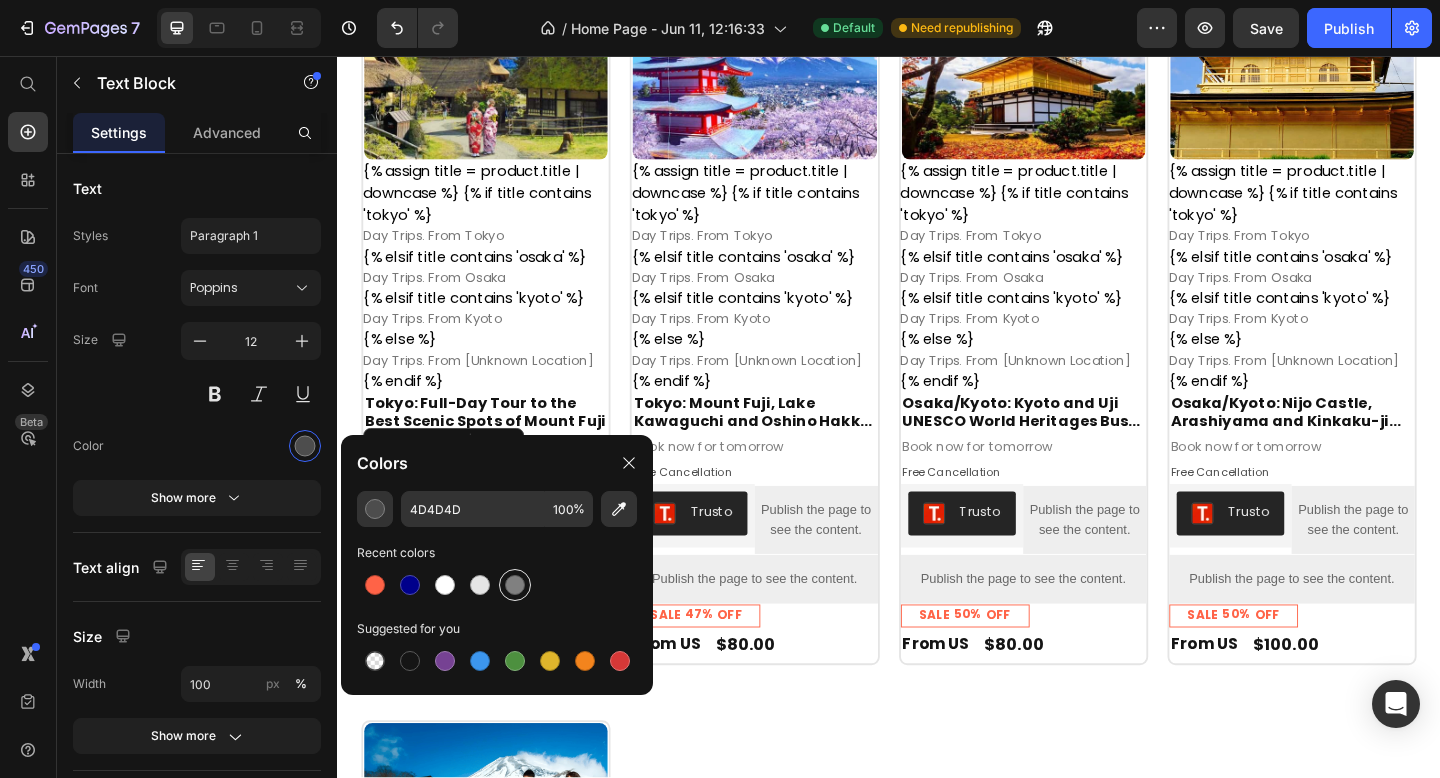 click at bounding box center (515, 585) 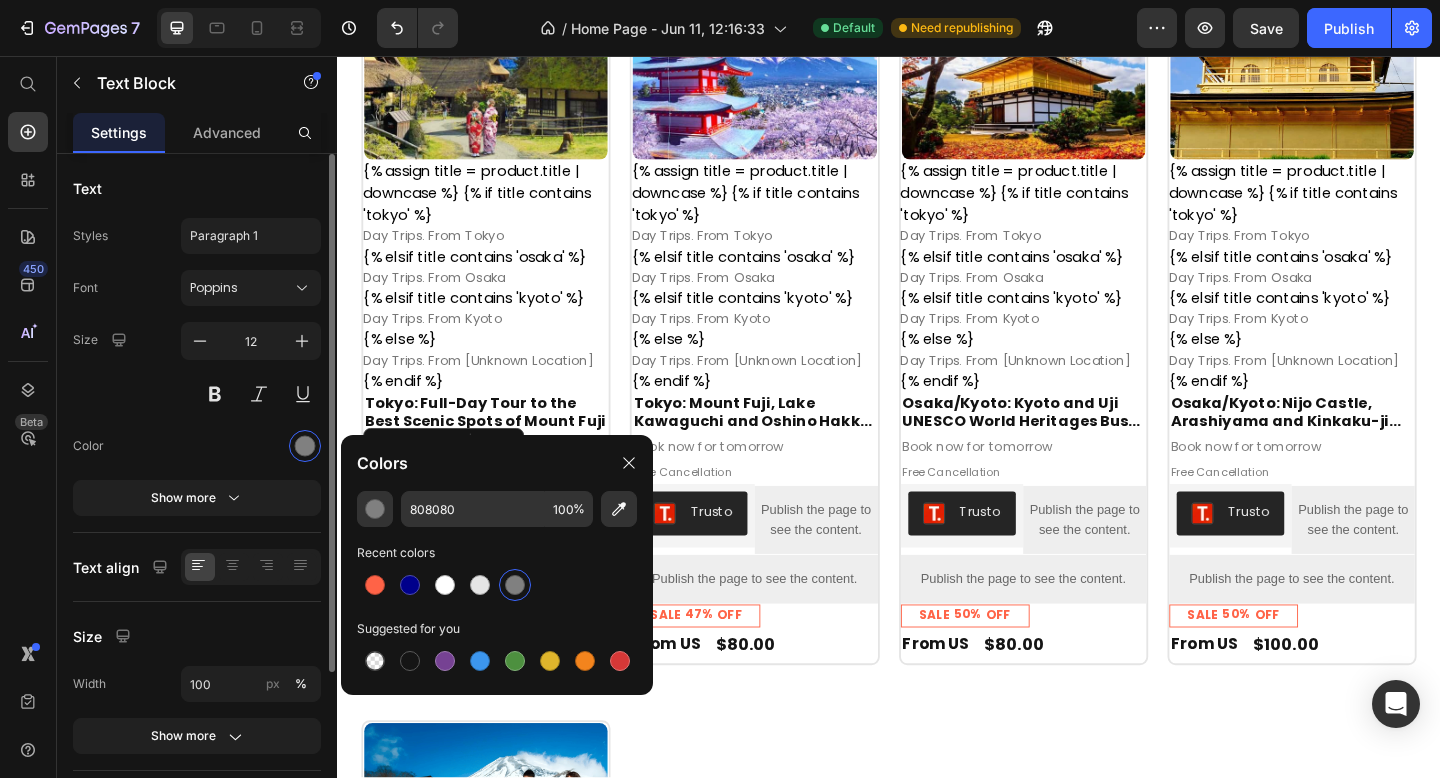 click at bounding box center [251, 446] 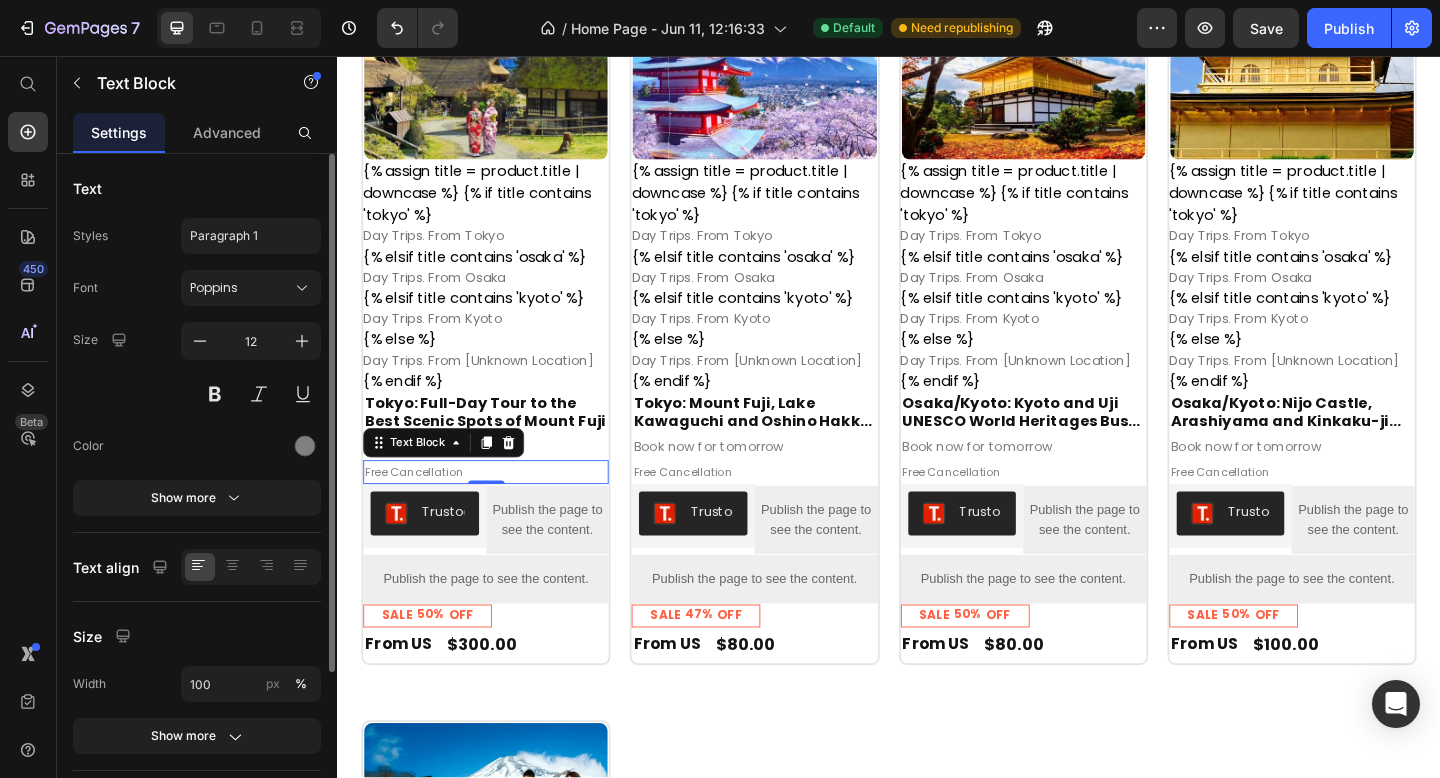 click on "Color" at bounding box center [197, 446] 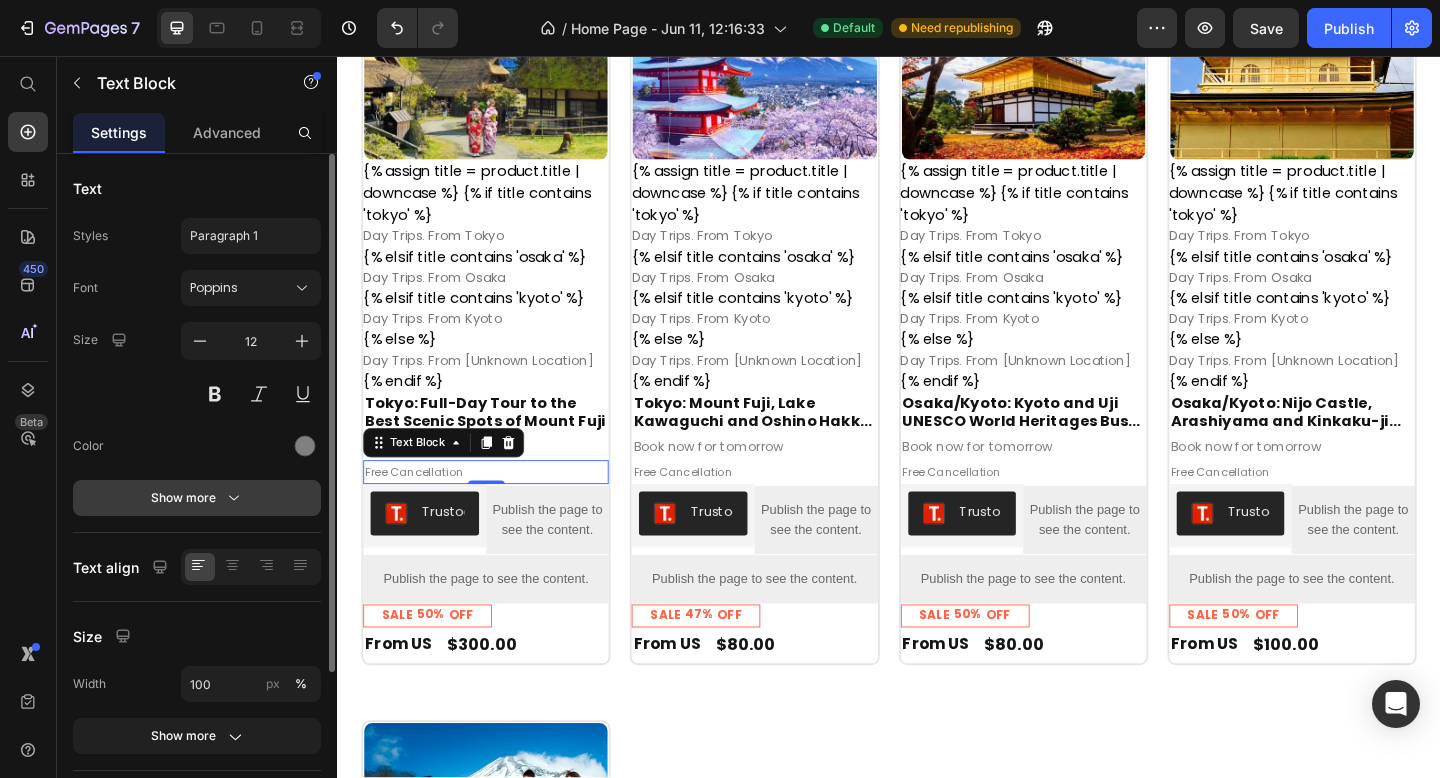 click on "Show more" at bounding box center (197, 498) 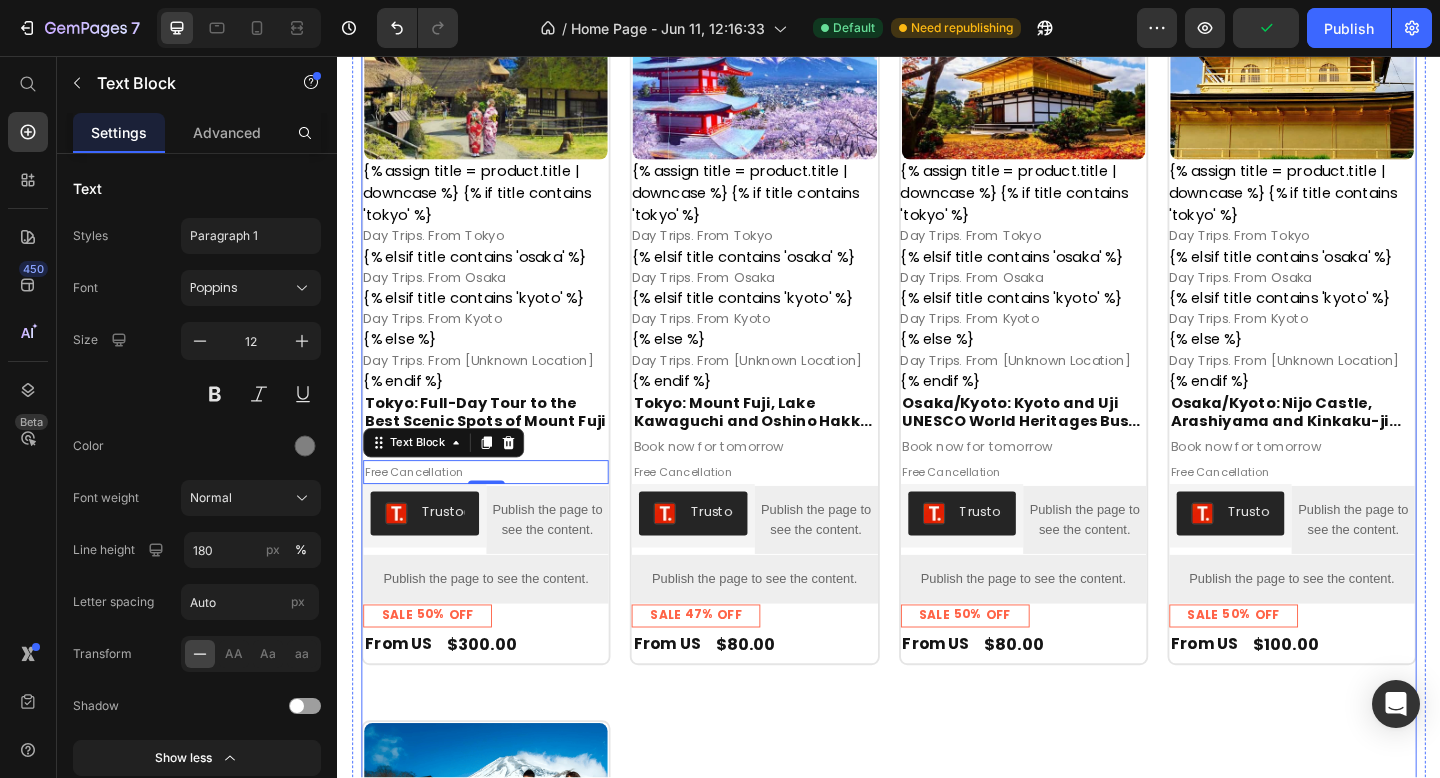 click on "Product Images
{% assign title = product.title | downcase %}
{% if title contains 'tokyo' %}
Day Trips. From Tokyo
{% elsif title contains 'osaka' %}
Day Trips. From Osaka
{% elsif title contains 'kyoto' %}
Day Trips. From Kyoto
{% else %}
Day Trips. From [Unknown Location]
{% endif %} Custom Code Row Tokyo: Full-Day Tour to the Best Scenic Spots of Mount Fuji Product Title   Book now for tomorrow Text Block  Free Cancellation Text Block   0 Row Trustoo Trustoo
Publish the page to see the content.
Custom Code Row
Publish the page to see the content.
Custom Code Row SALE 50% OFF Discount Tag Row Row  From US Text Block $300.00 Product Price Row Row Row Product Images
{% assign title = product.title | downcase %}
{% if title contains 'tokyo' %}
Day Trips. From Tokyo
{% elsif title contains 'osaka' %}
Day Trips. From Osaka
{% elsif title contains 'kyoto' %}
Day Trips. From Kyoto
{% else %}
Day Trips. From [Unknown Location]
{% endif %}" at bounding box center [937, 749] 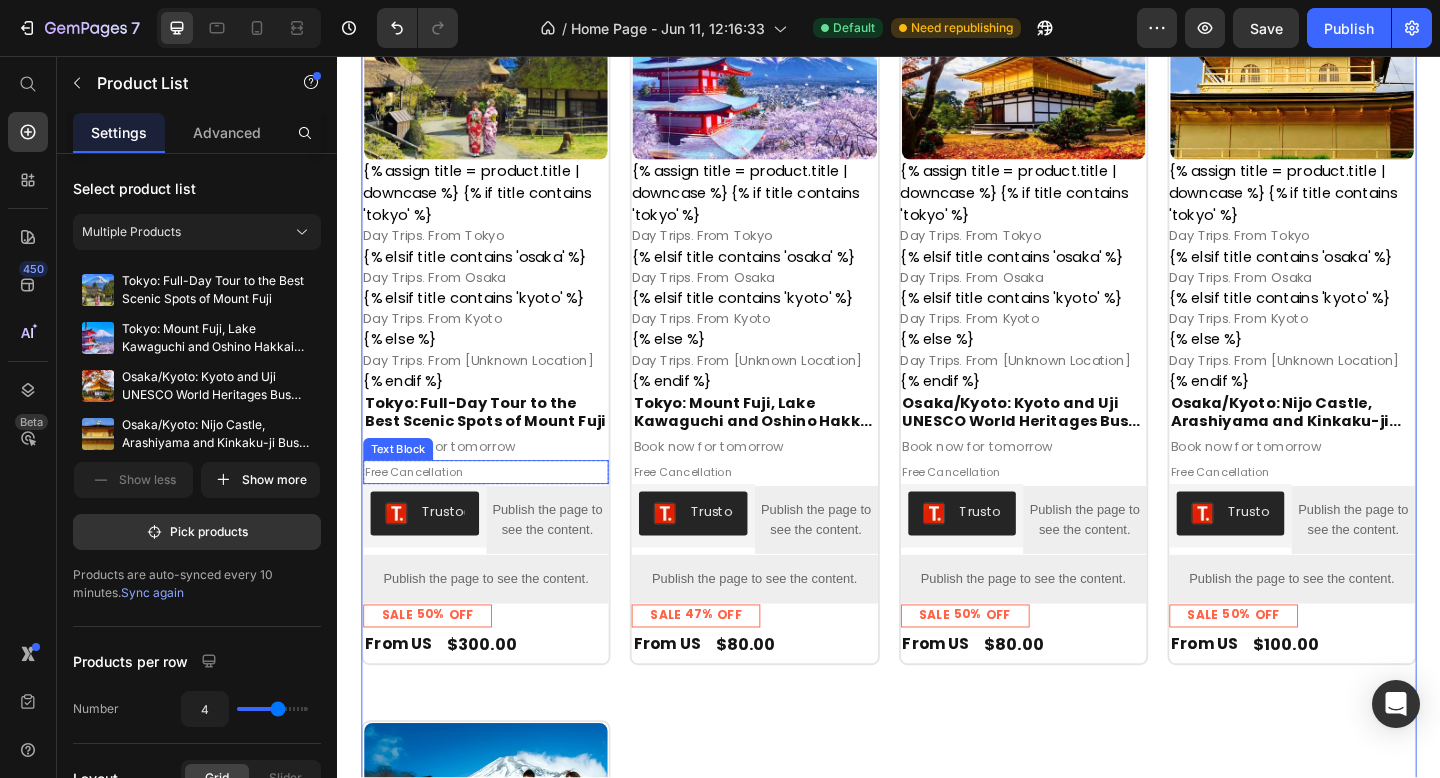 click on "Free Cancellation" at bounding box center [498, 509] 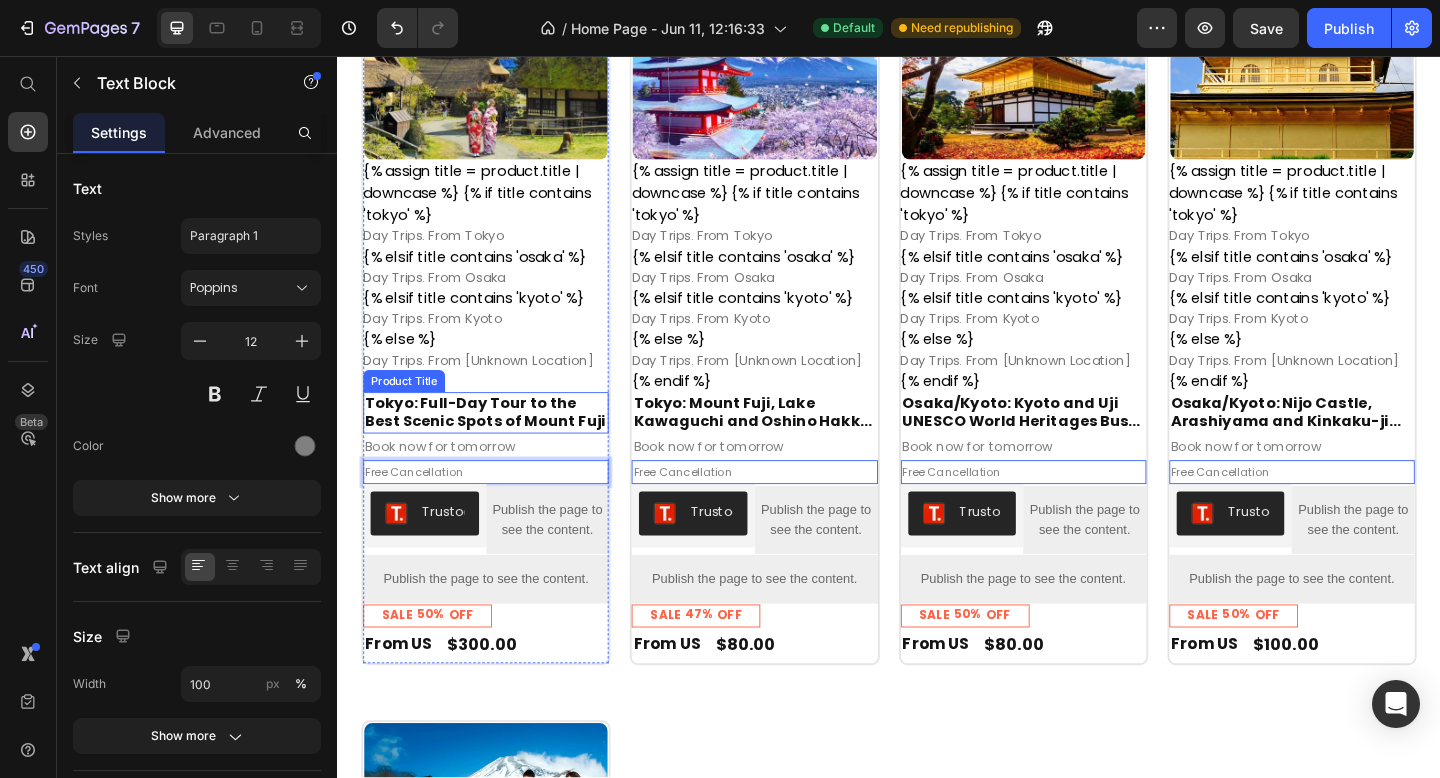 click on "Tokyo: Full-Day Tour to the Best Scenic Spots of Mount Fuji" at bounding box center [498, 445] 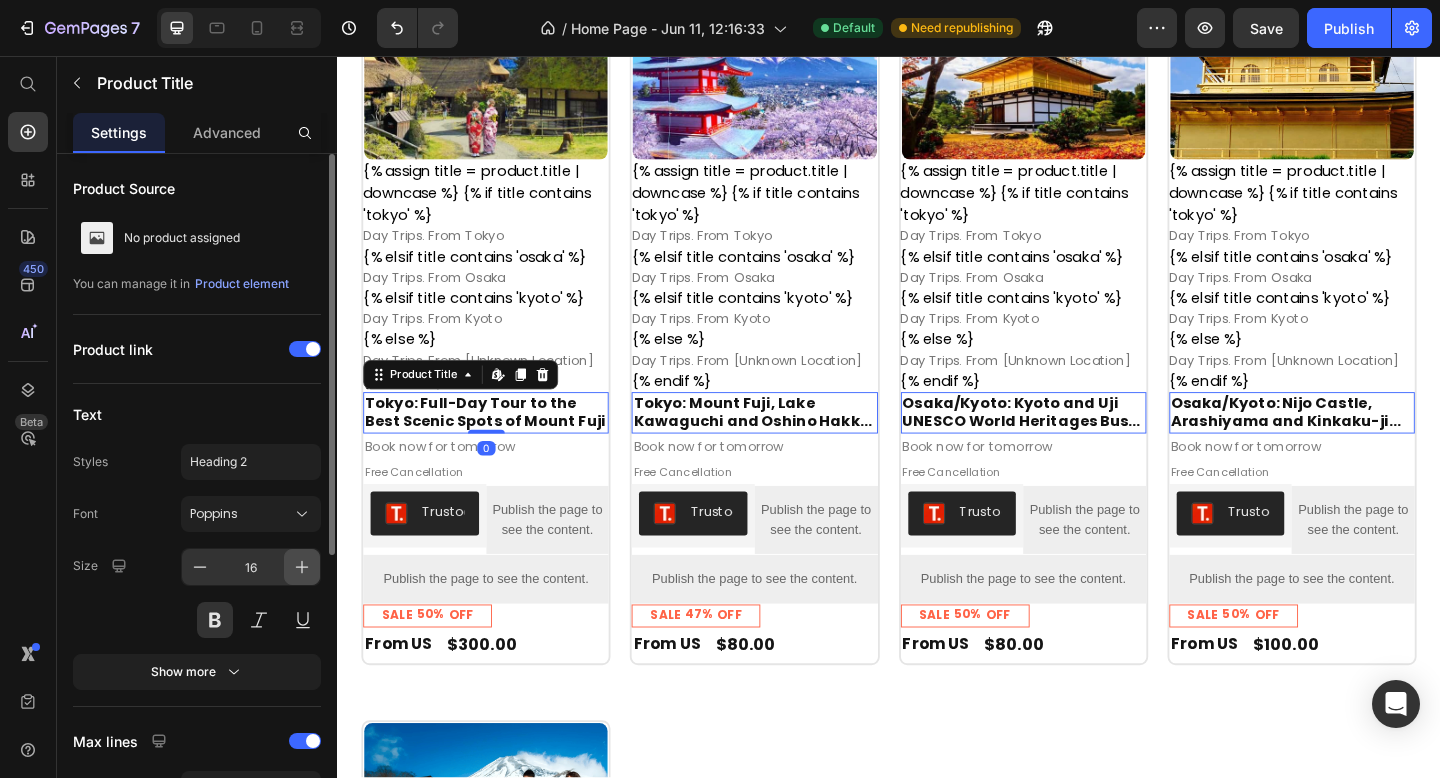 click 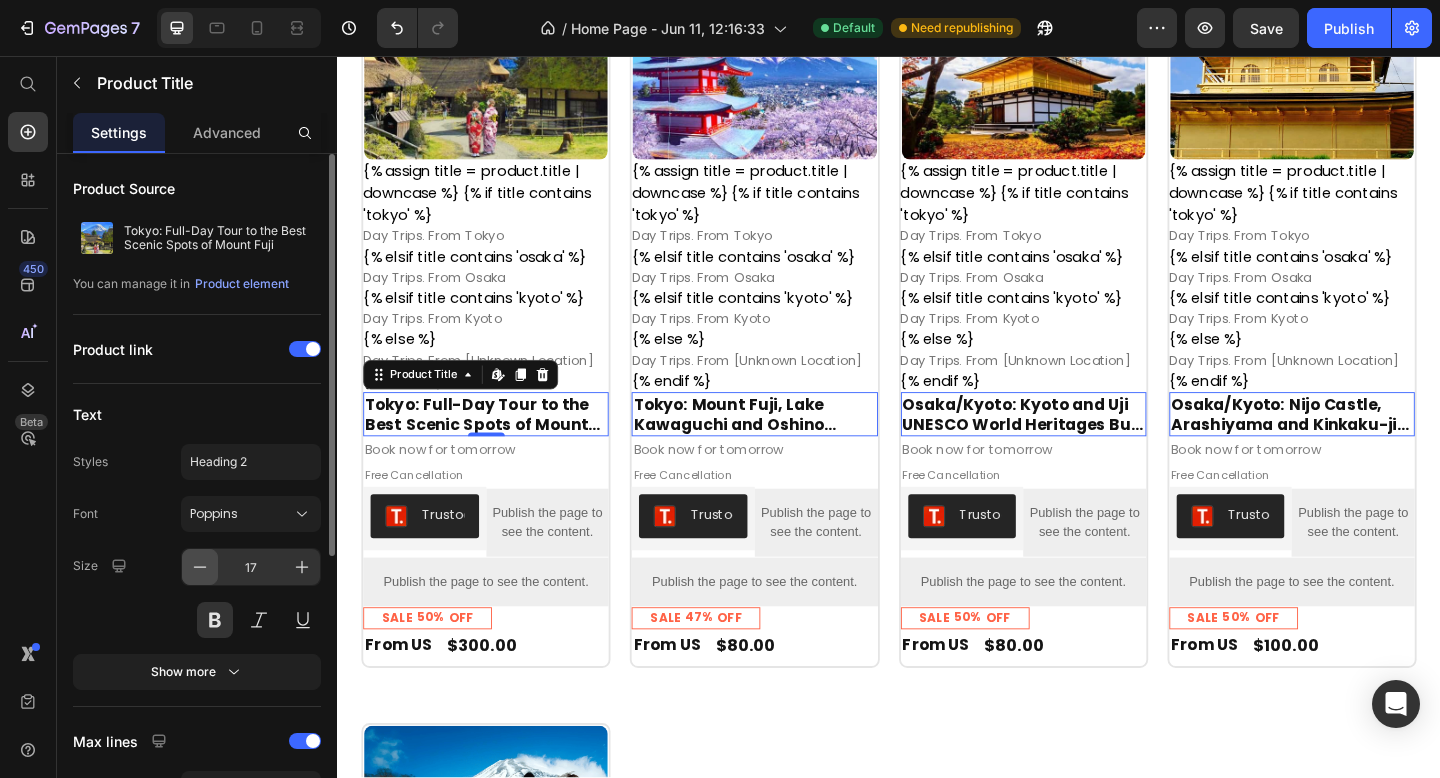 click 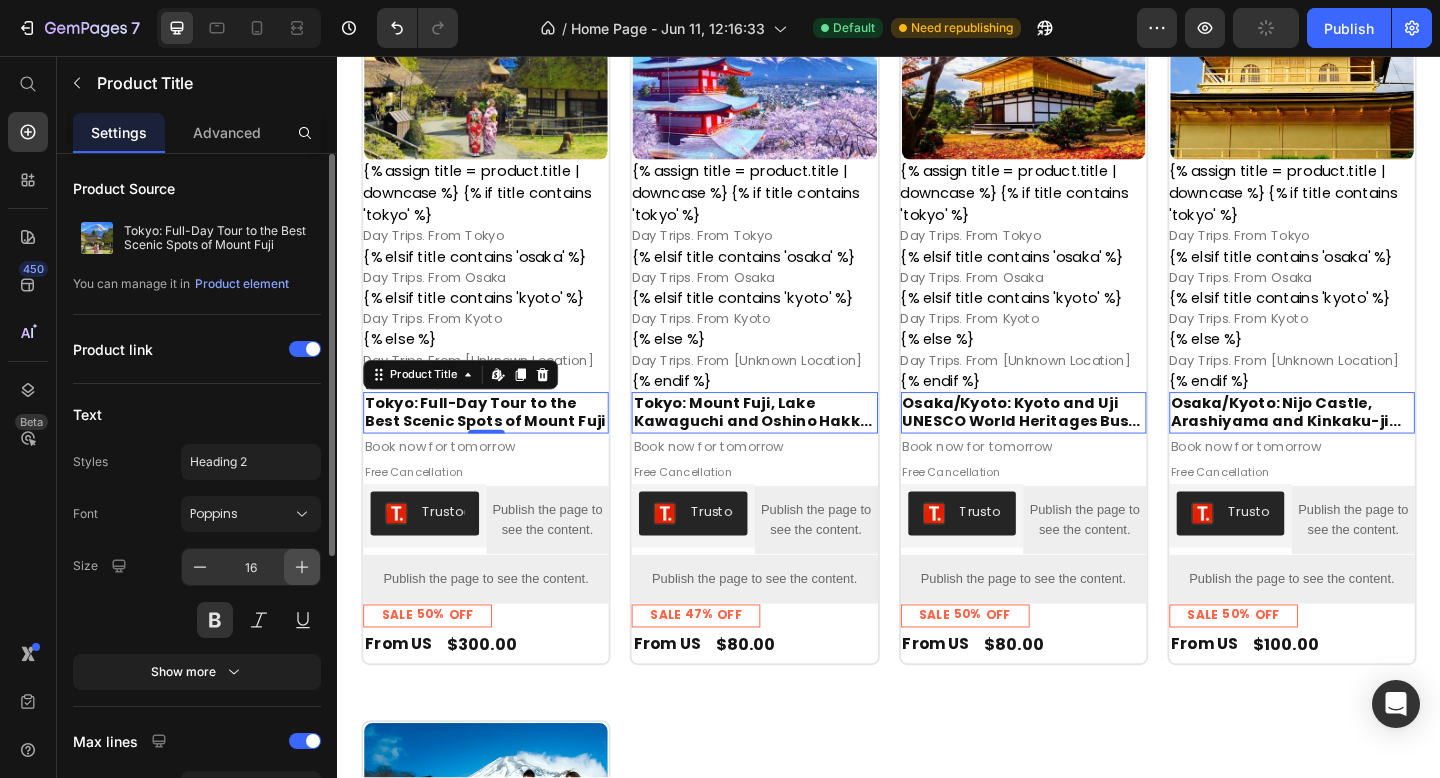 click 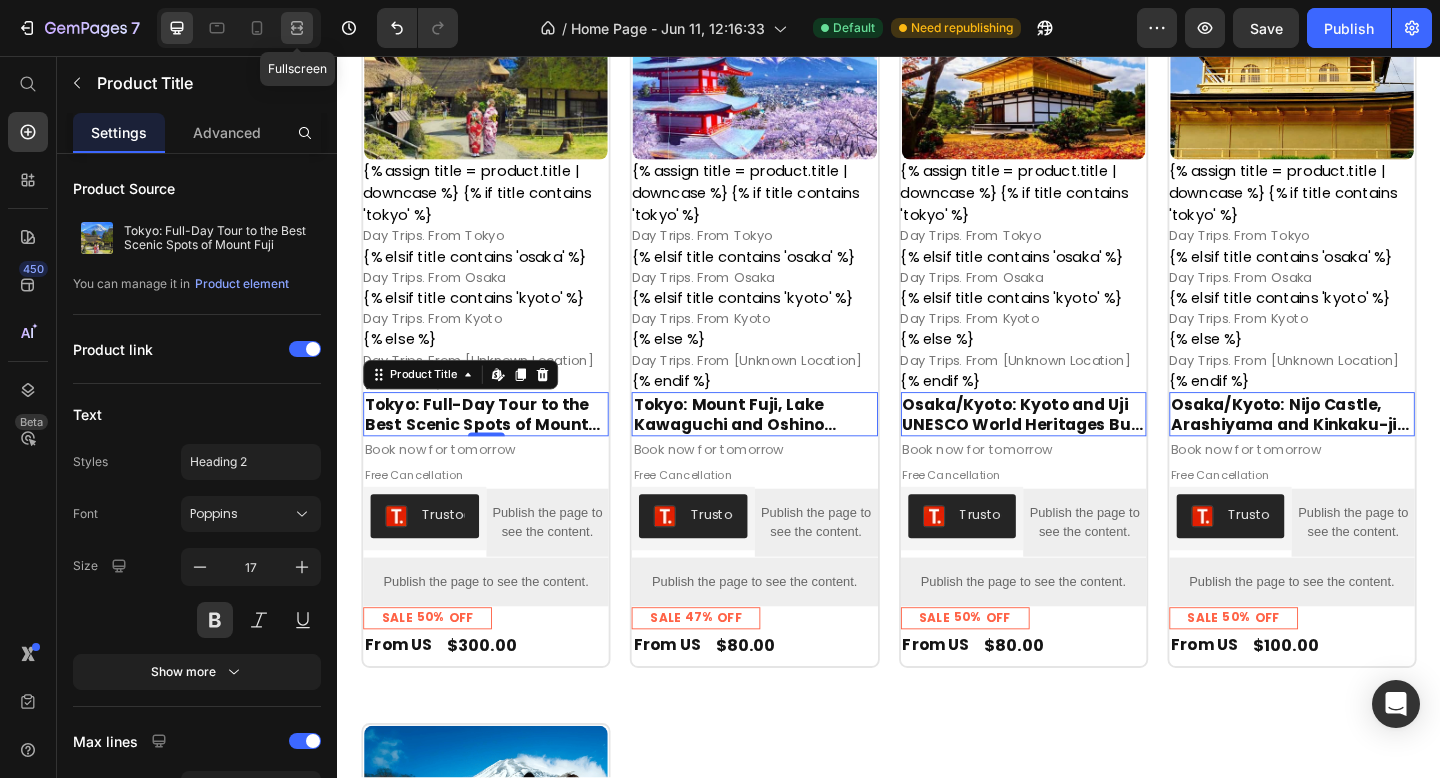 click 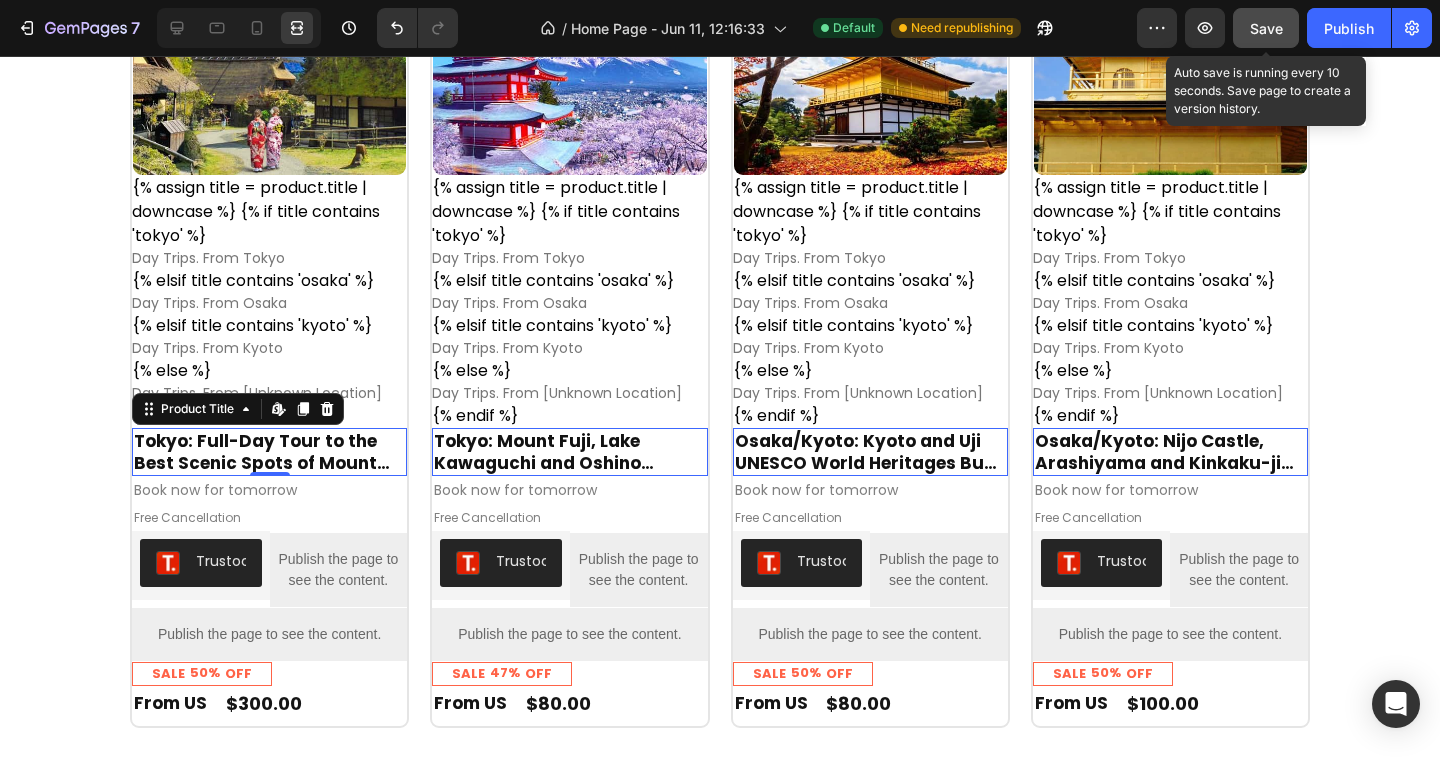 click on "Save" at bounding box center [1266, 28] 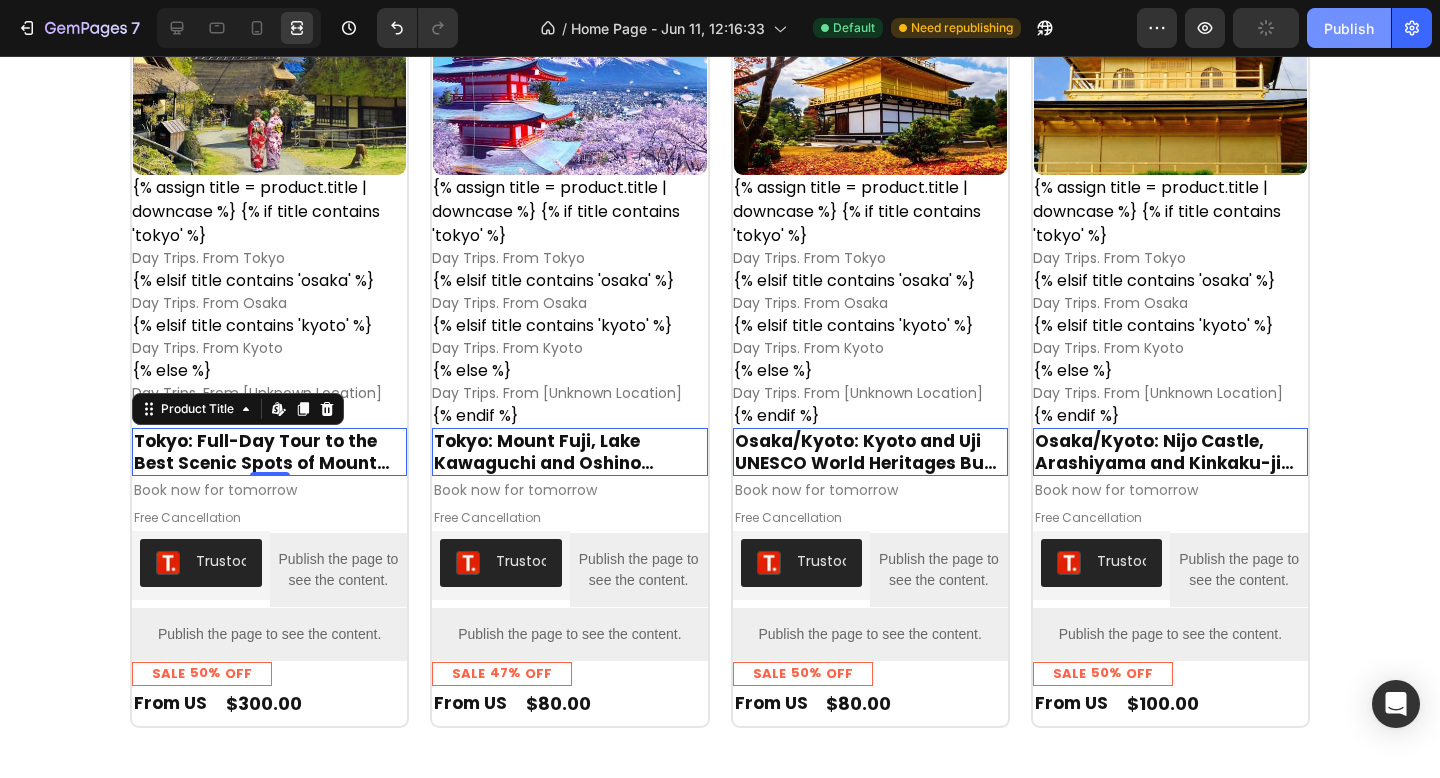 click on "Publish" at bounding box center [1349, 28] 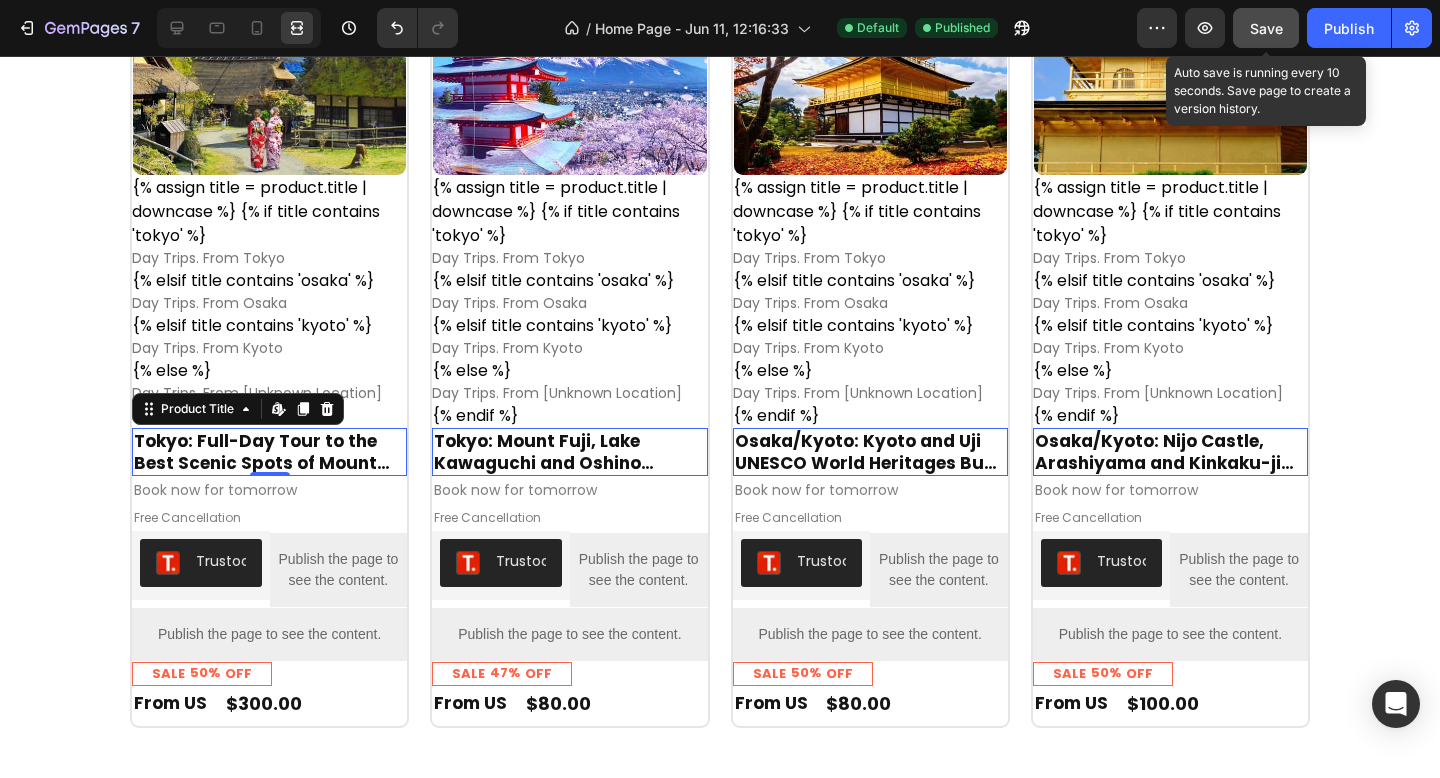 click on "Save" 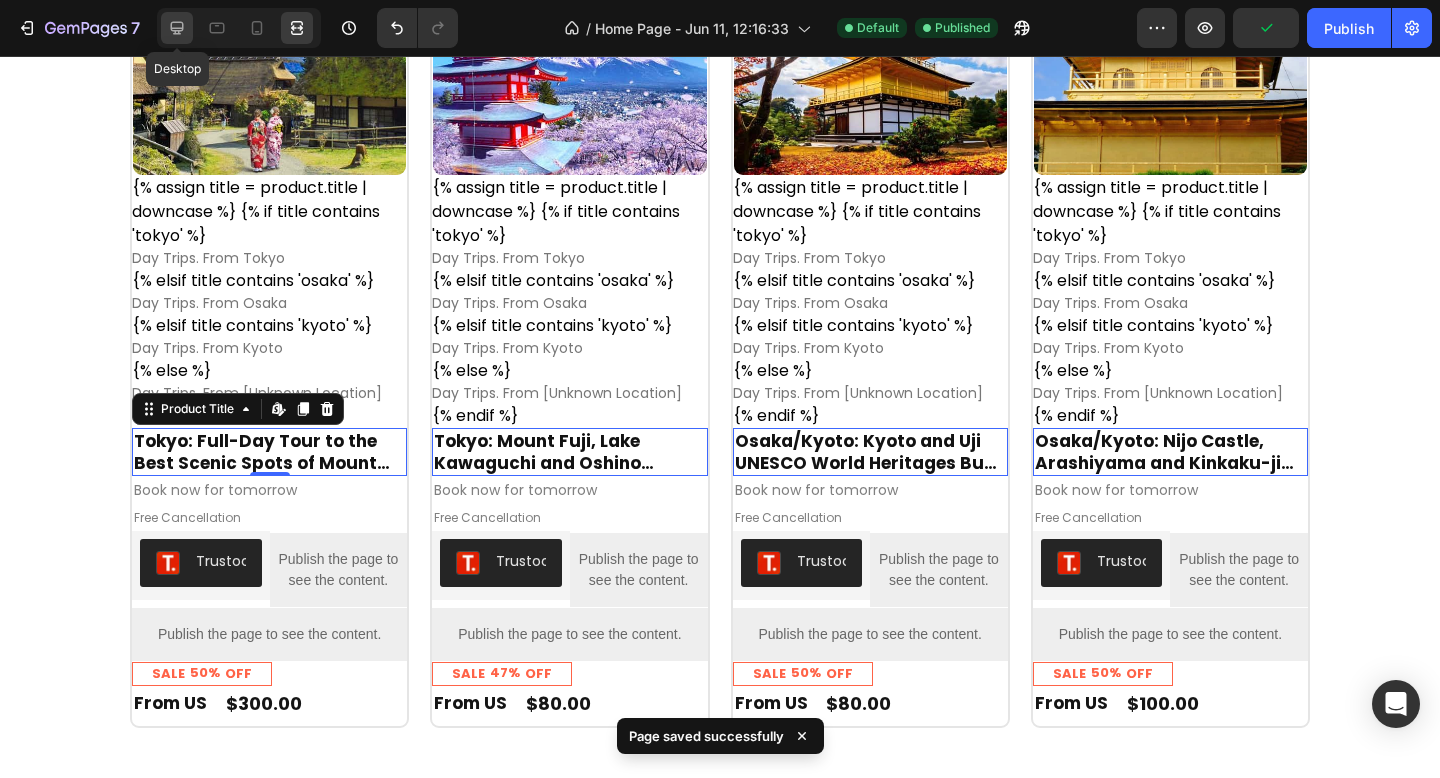 click 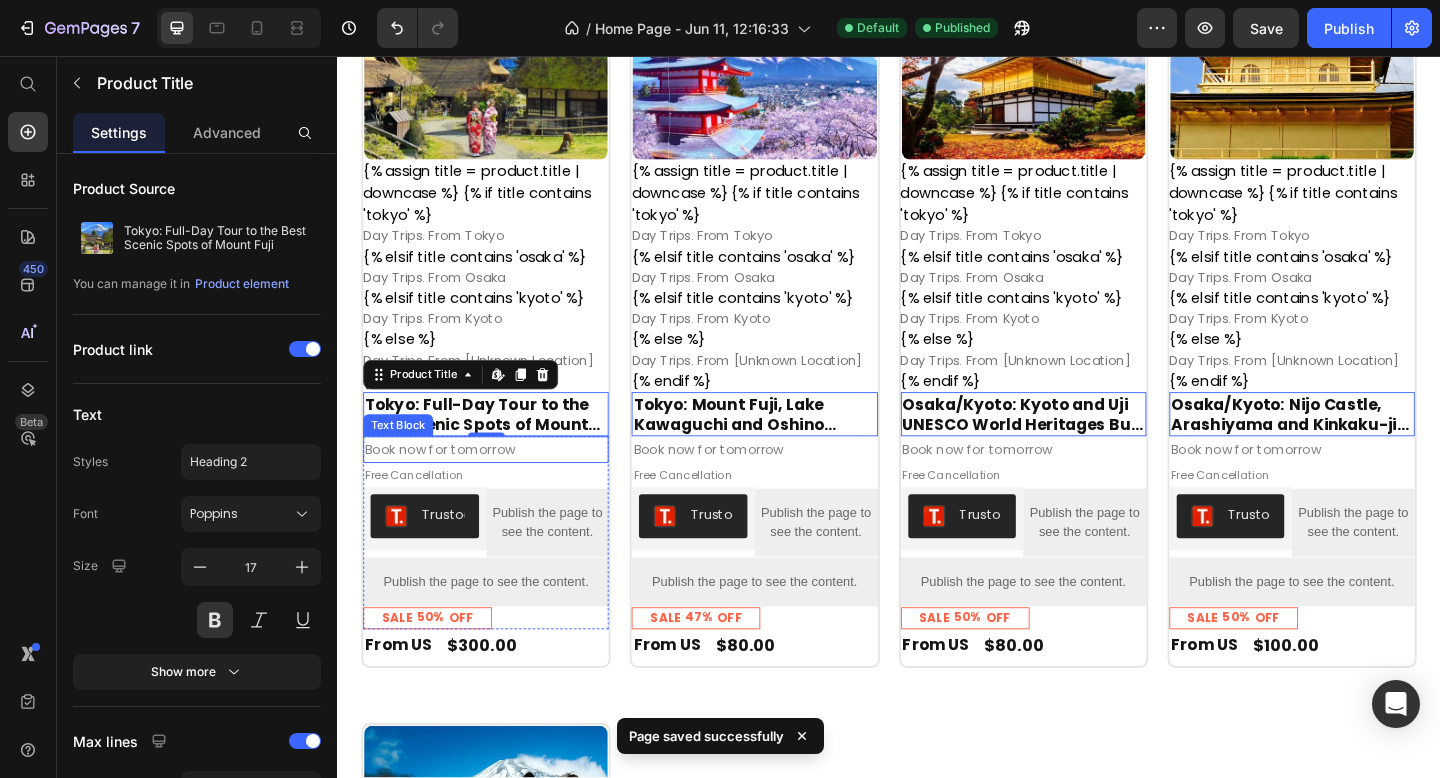 click on "Book now for tomorrow" at bounding box center [498, 484] 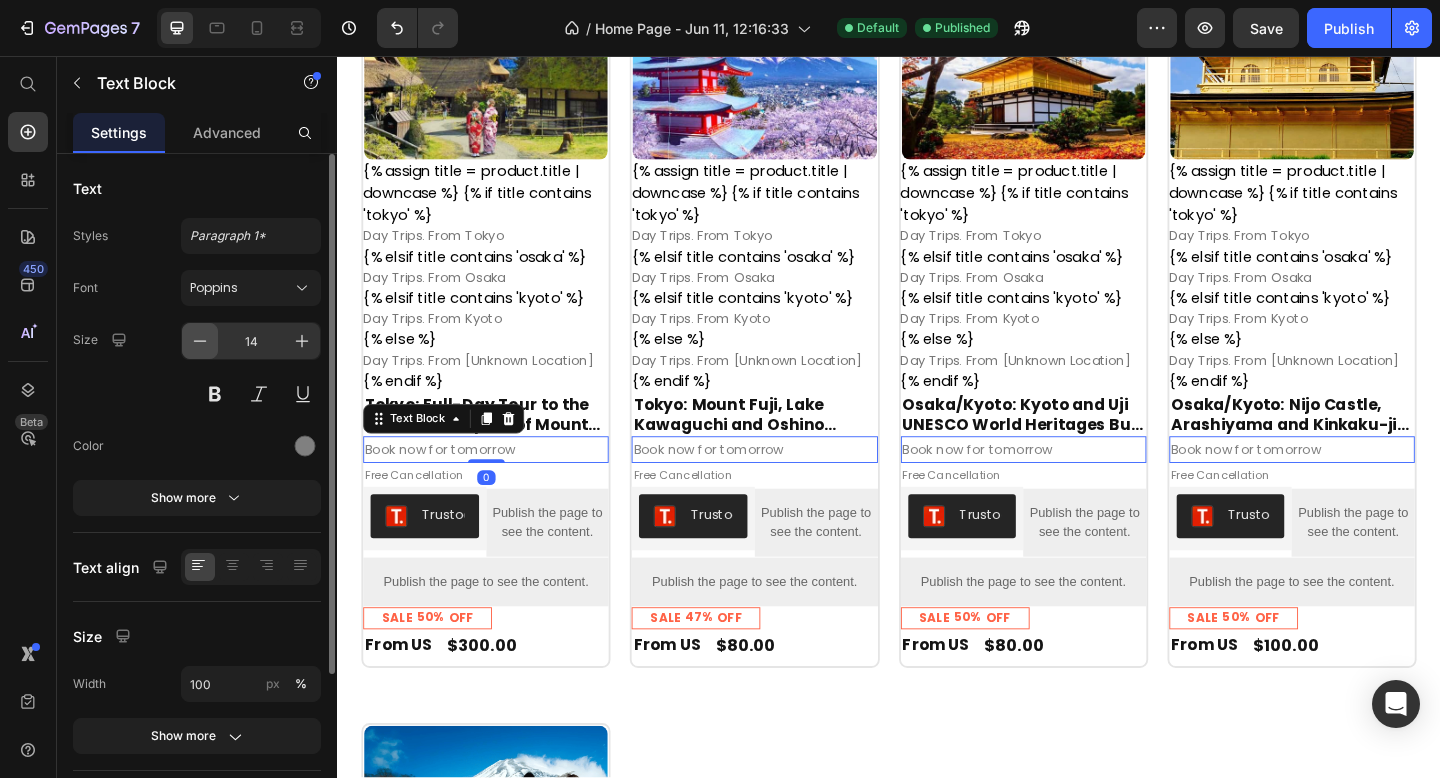 click 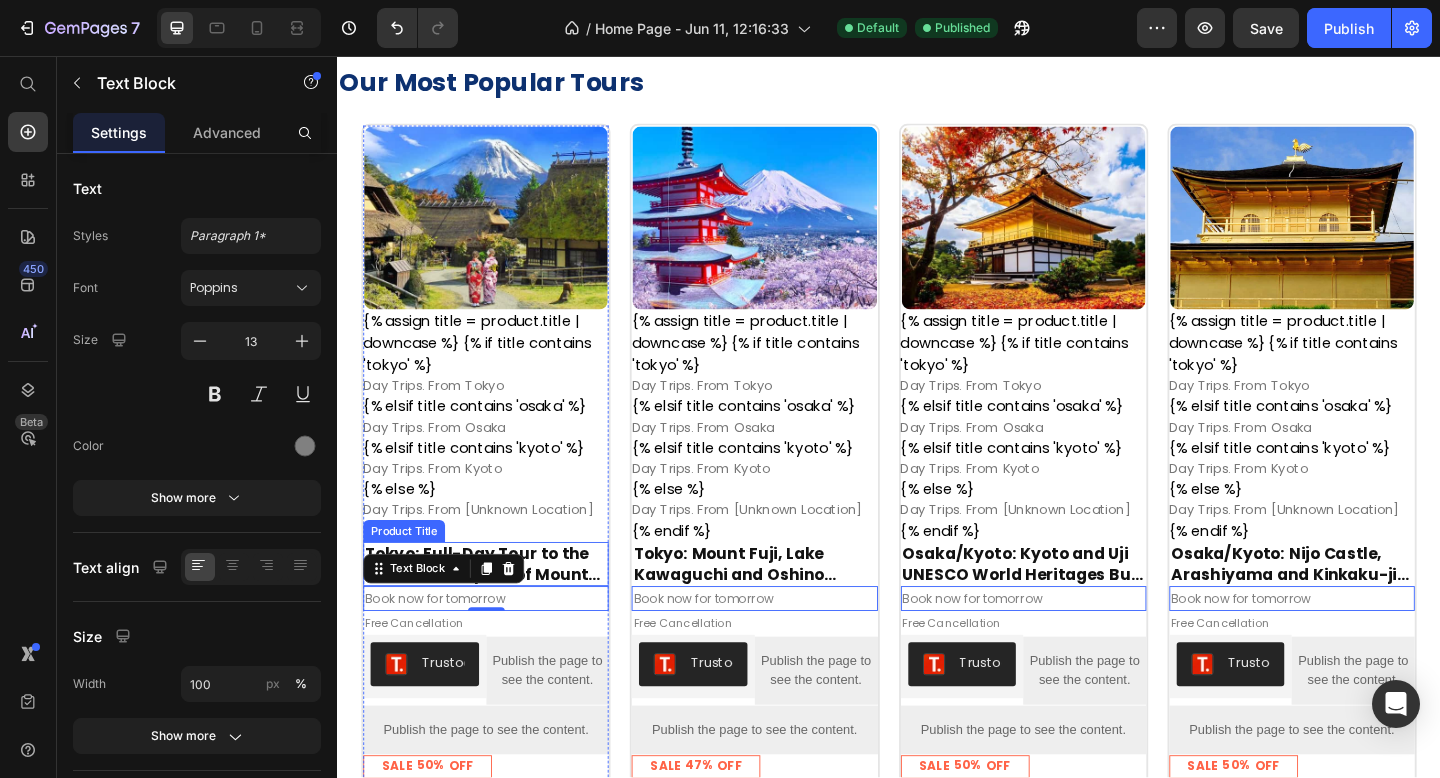 scroll, scrollTop: 235, scrollLeft: 0, axis: vertical 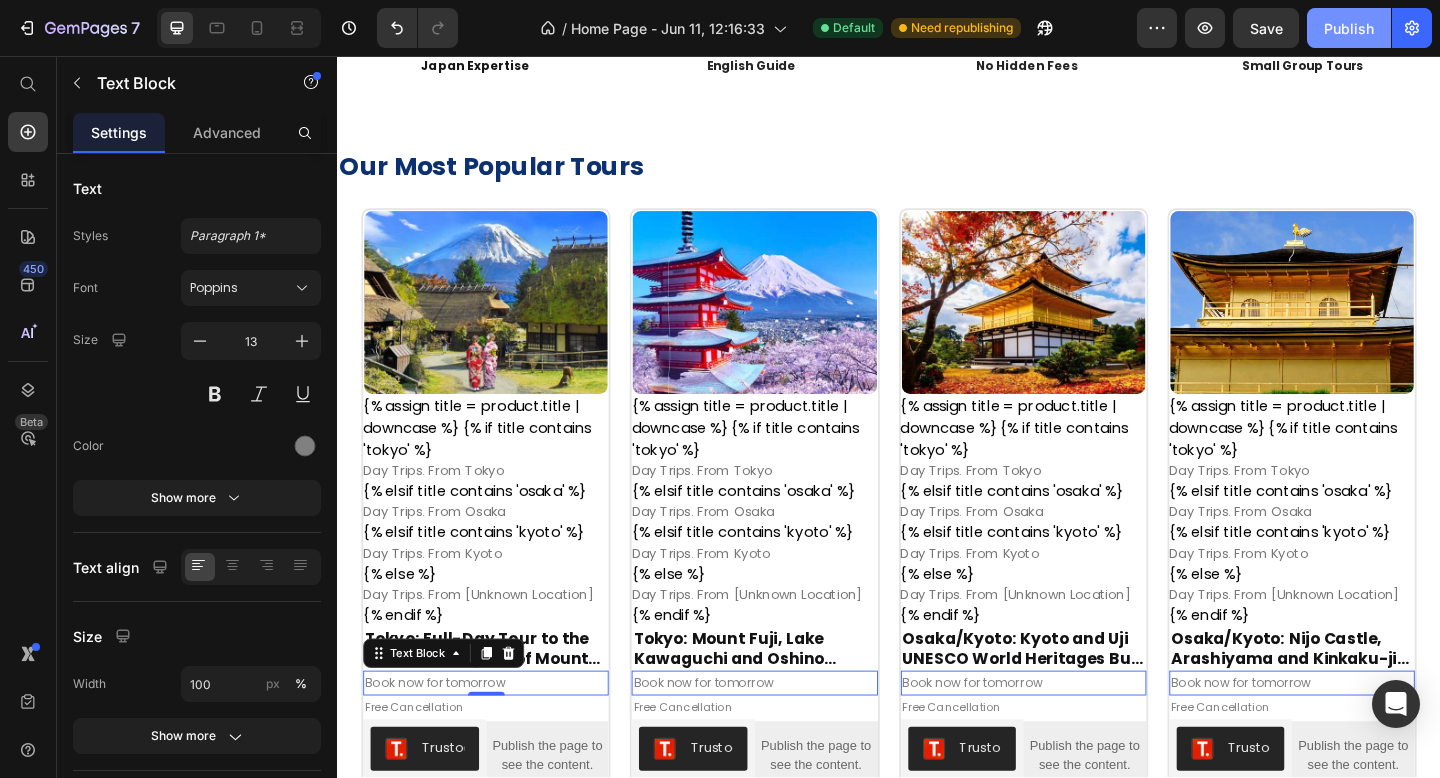 click on "Publish" 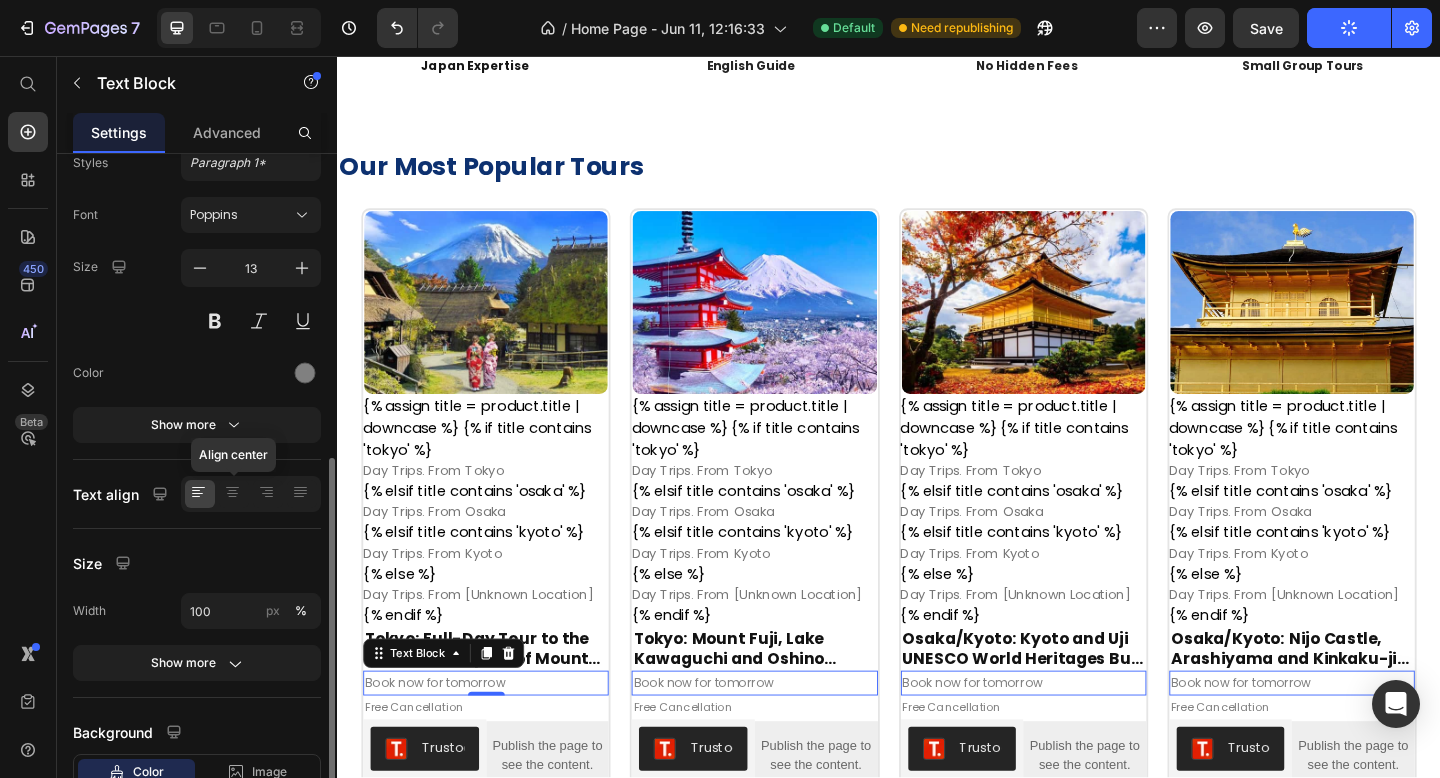 scroll, scrollTop: 214, scrollLeft: 0, axis: vertical 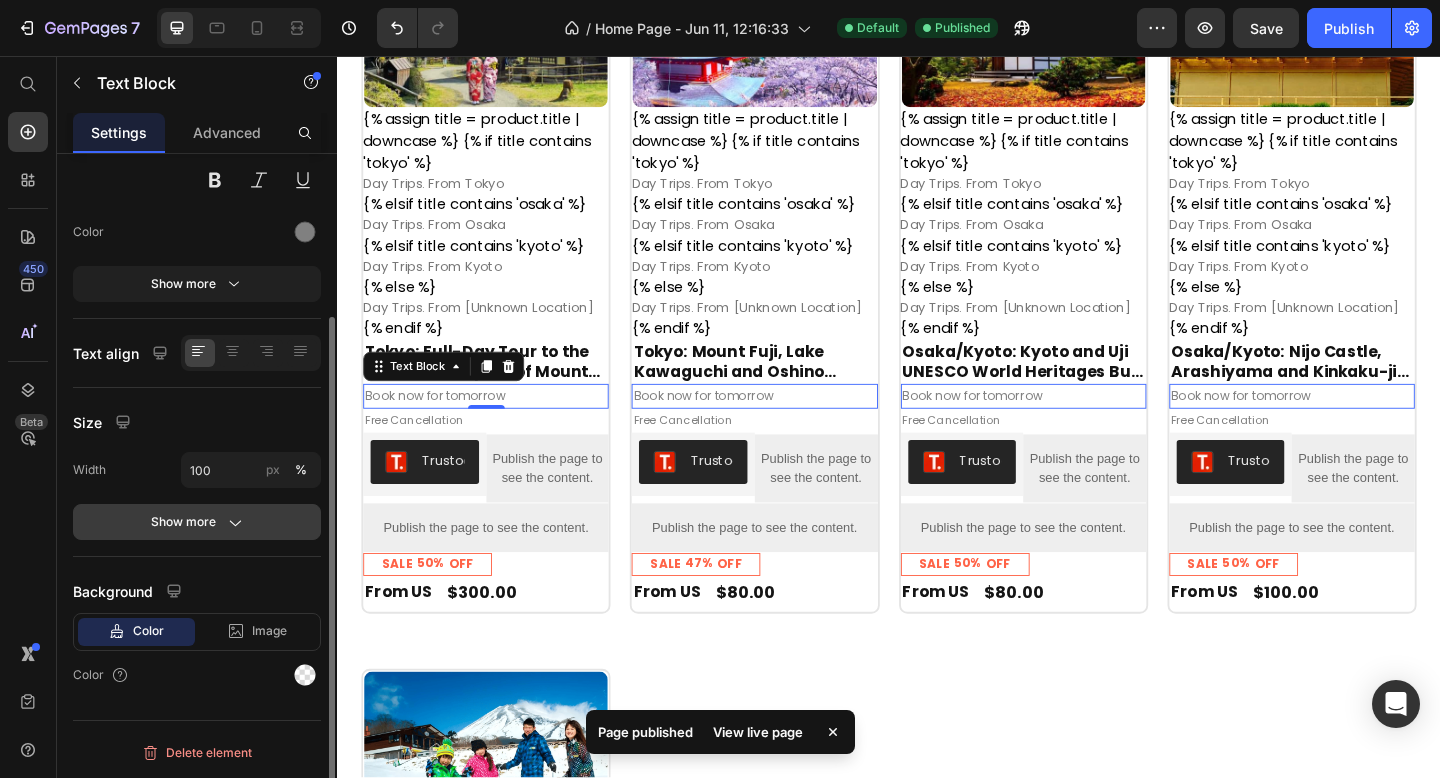 click on "Show more" at bounding box center [197, 522] 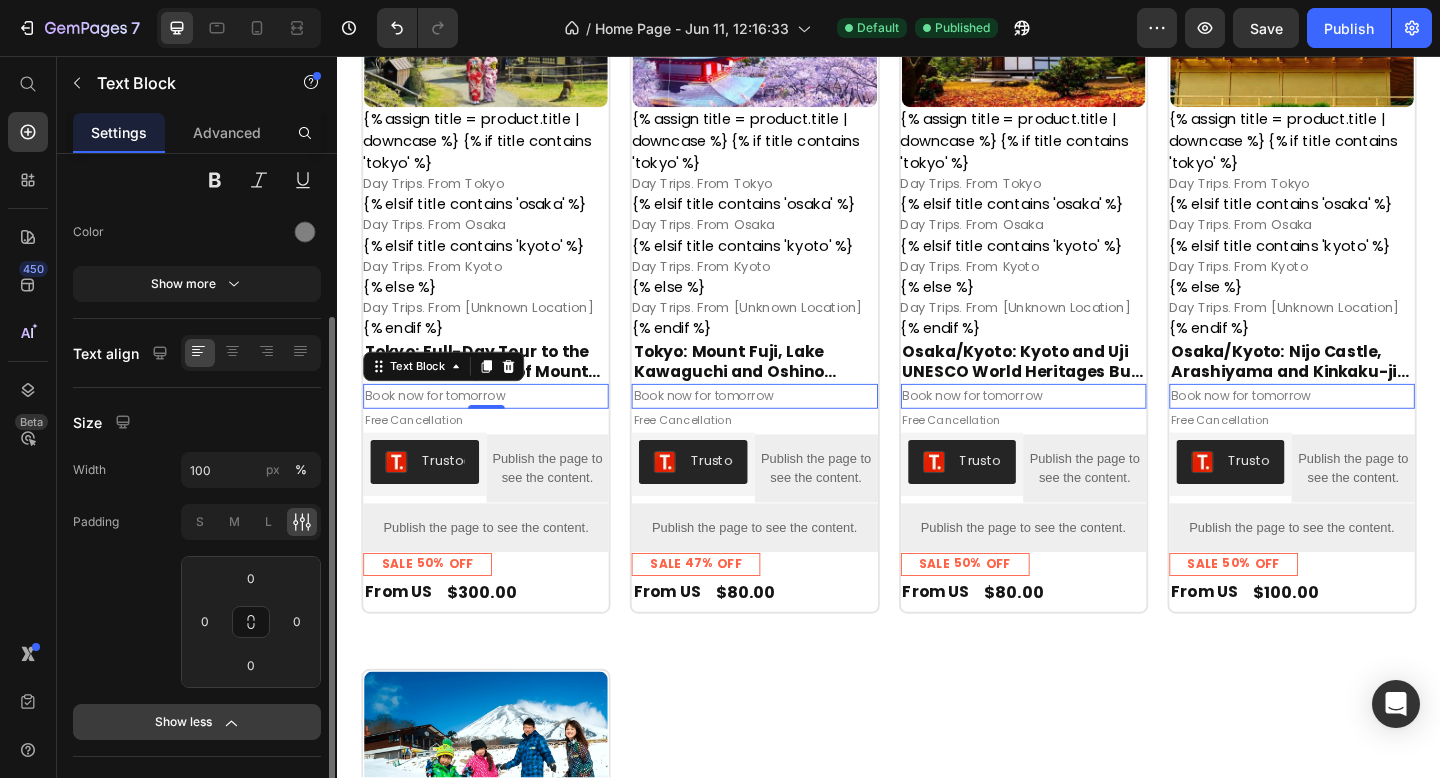click on "Show less" at bounding box center (197, 722) 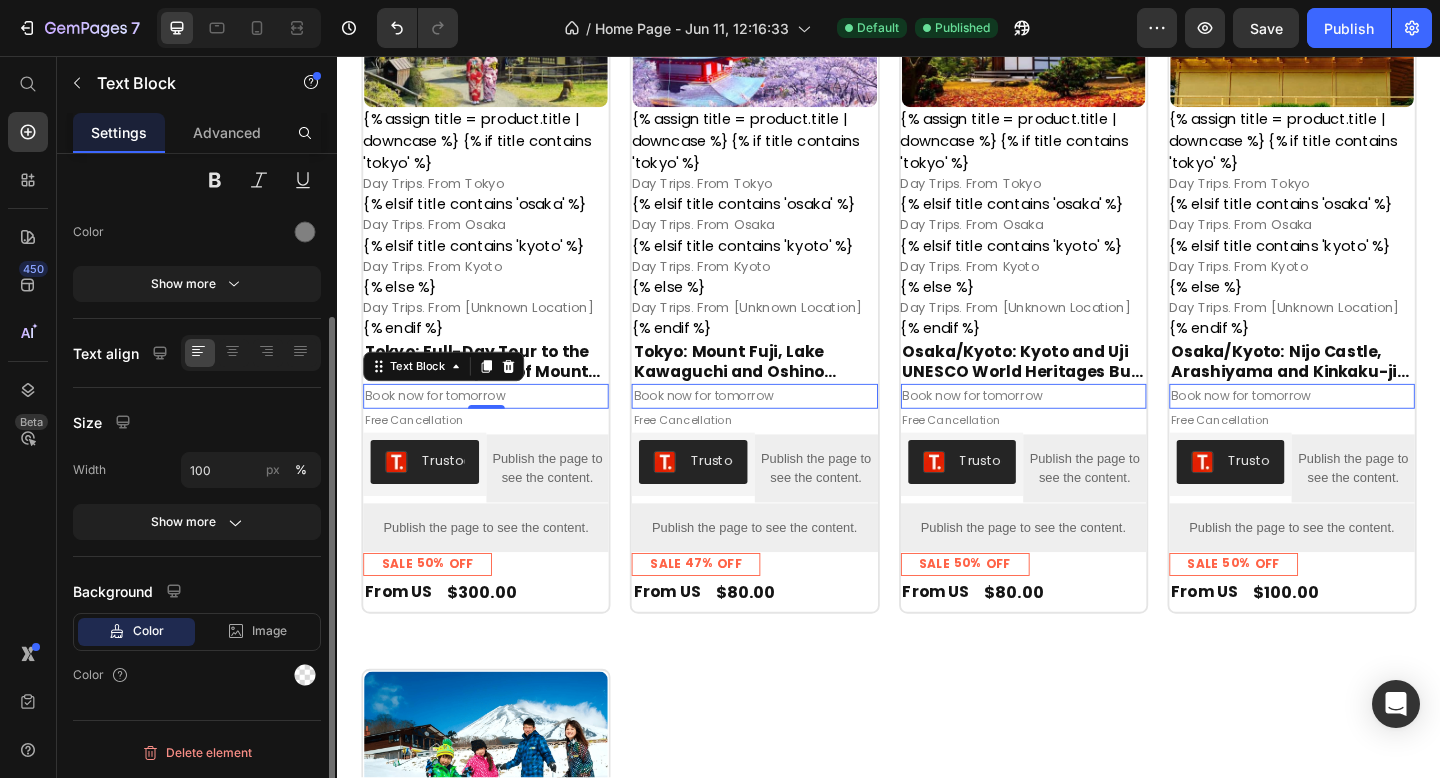 scroll, scrollTop: 0, scrollLeft: 0, axis: both 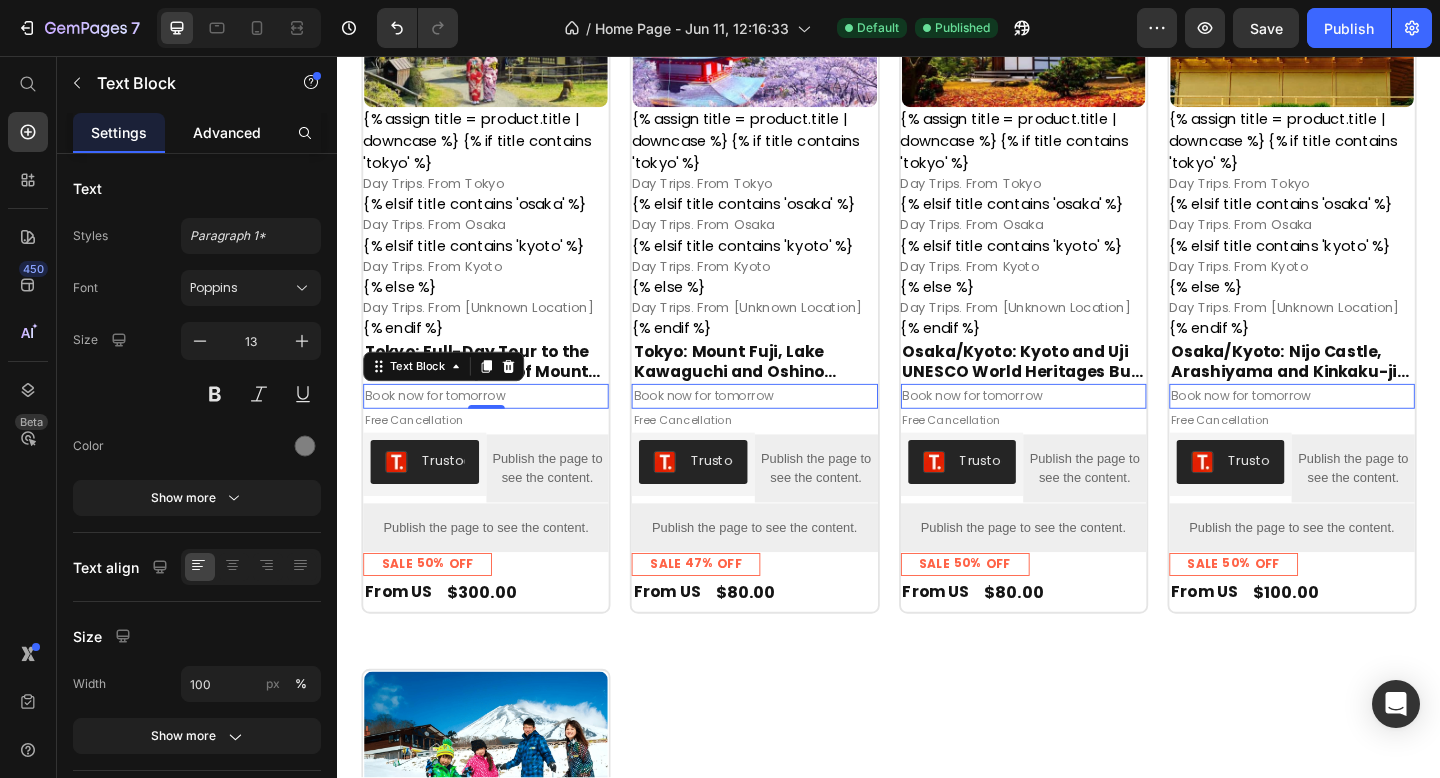 click on "Advanced" 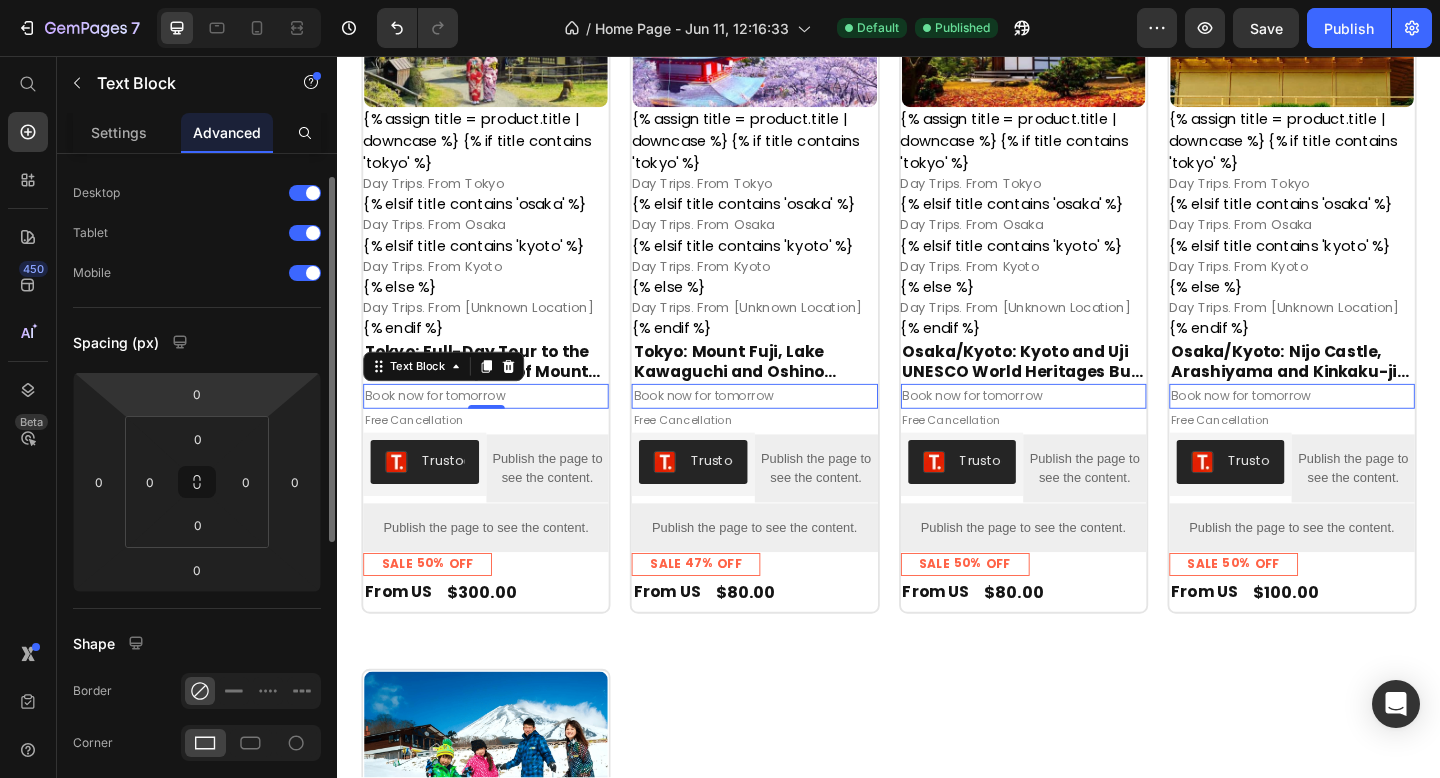 scroll, scrollTop: 0, scrollLeft: 0, axis: both 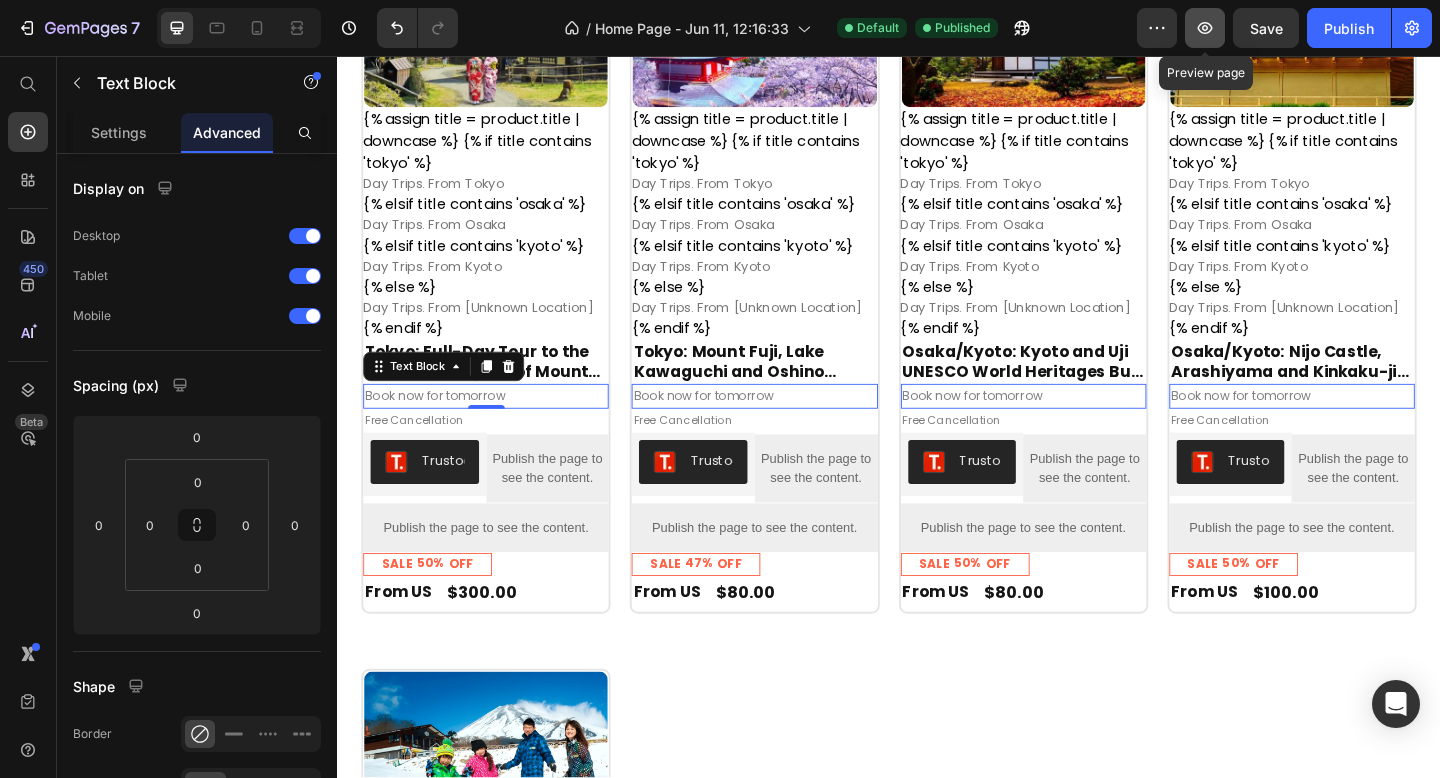 click 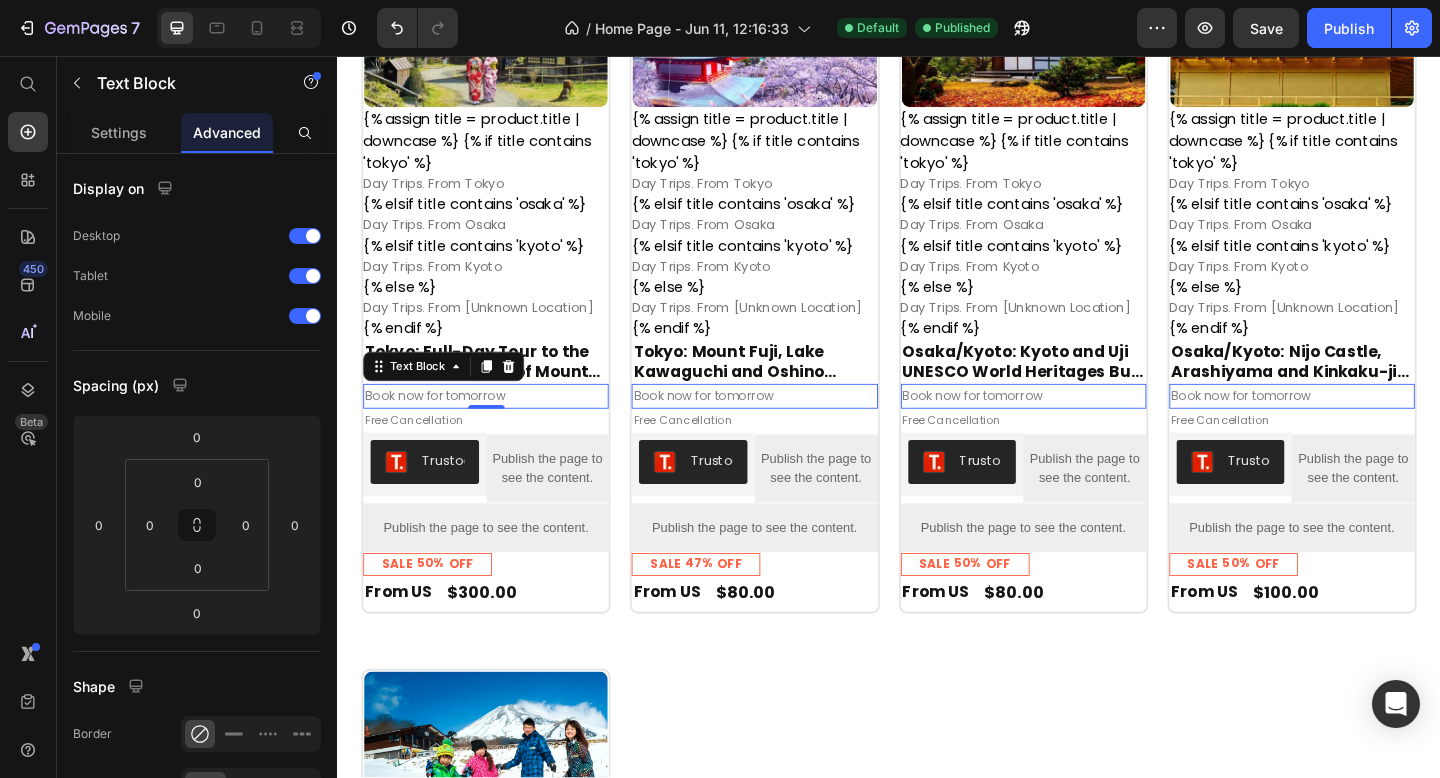 click on "Book now for tomorrow" at bounding box center (498, 426) 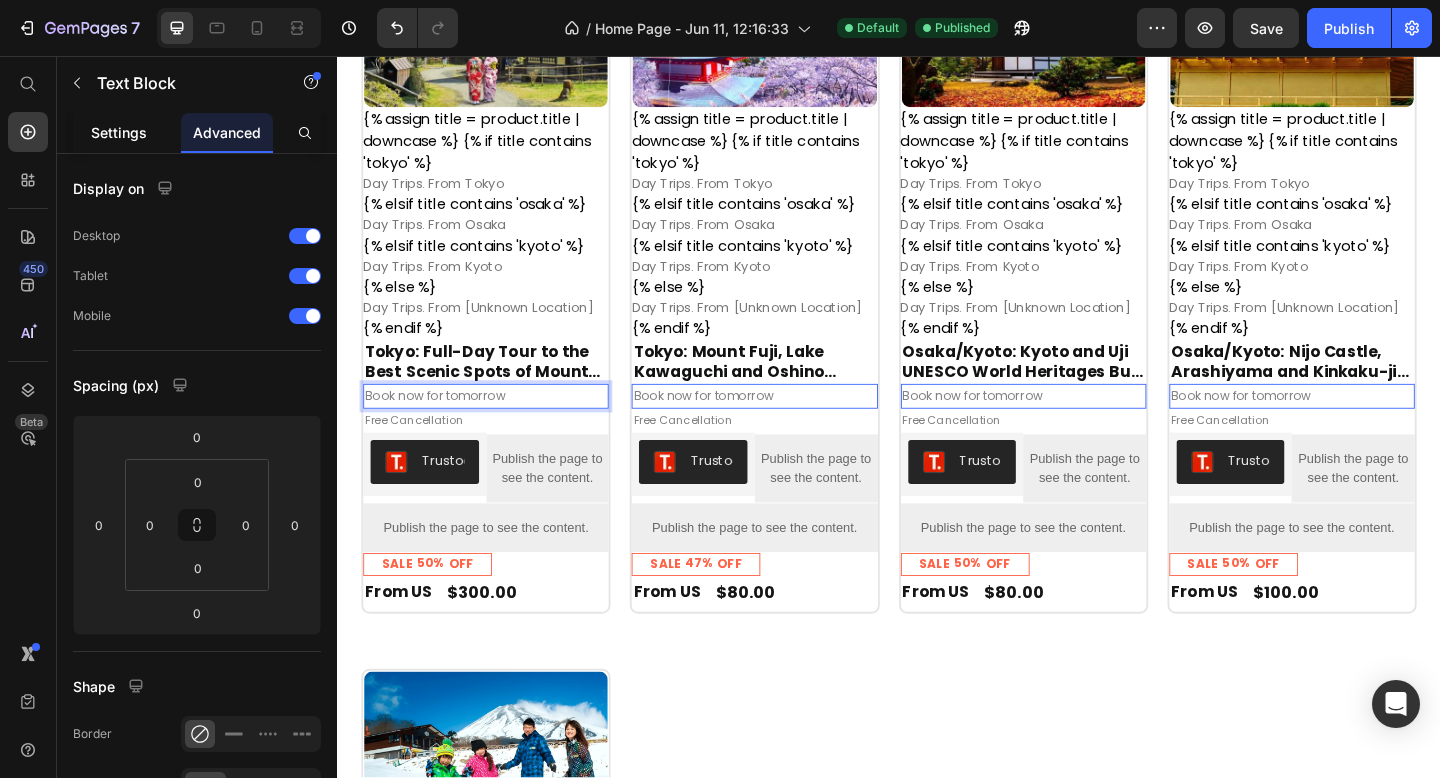click on "Settings" at bounding box center (119, 132) 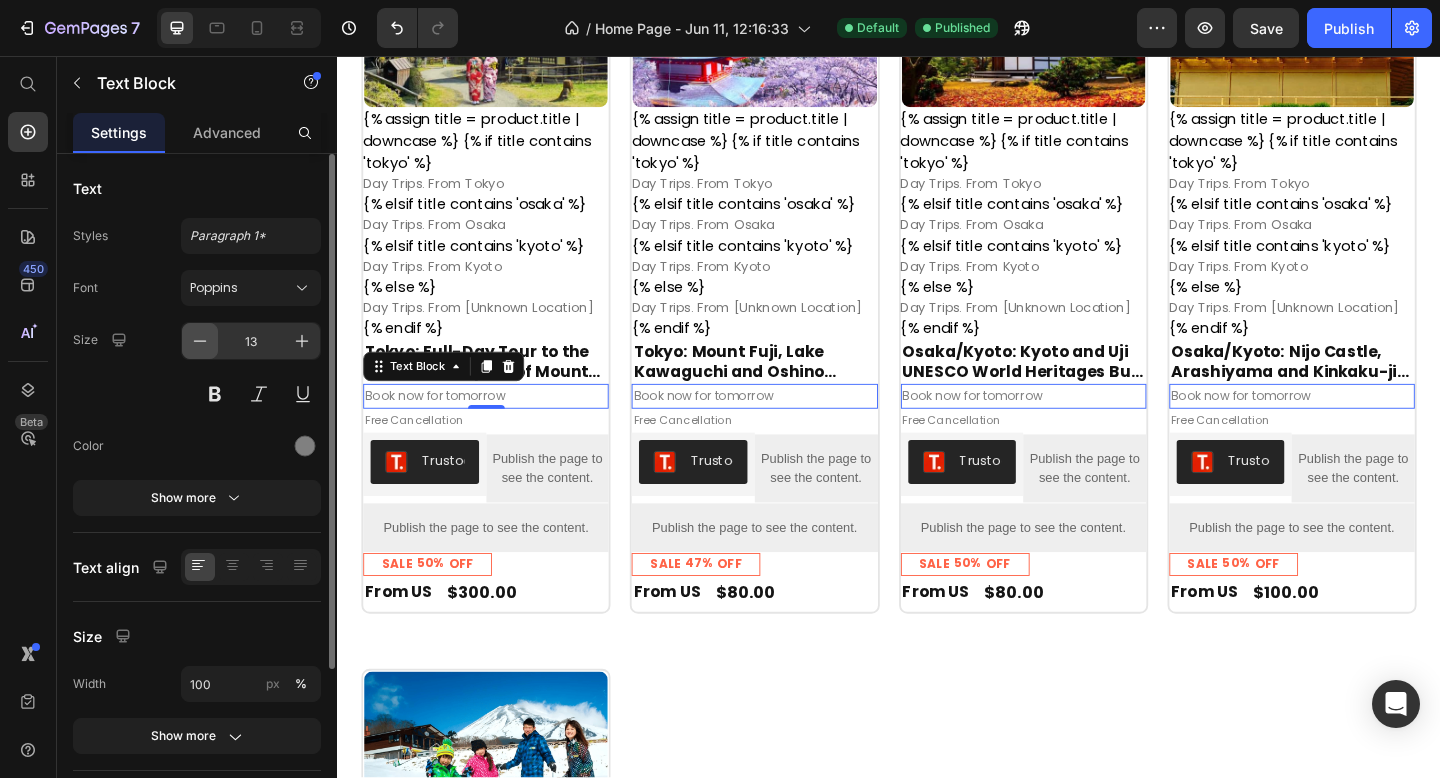 click 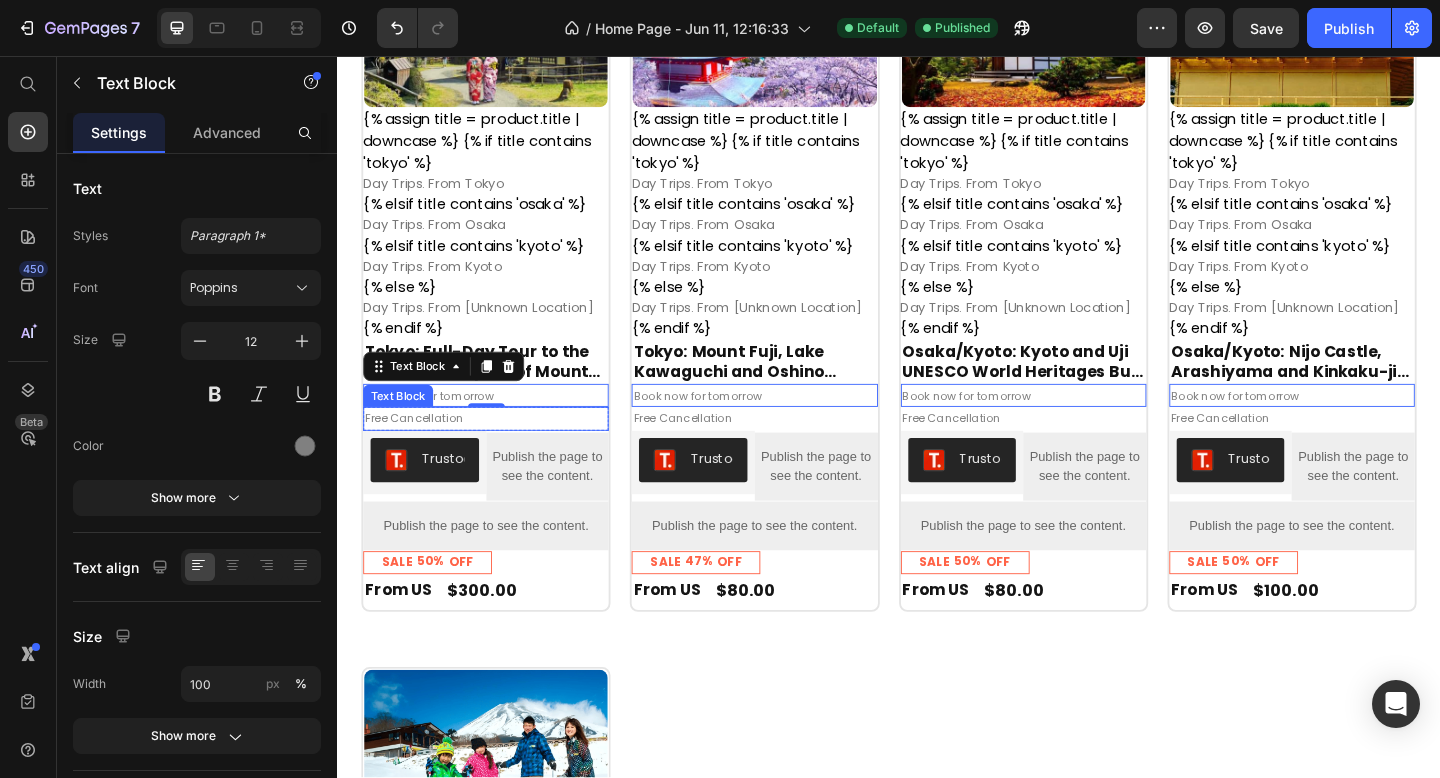 click on "Free Cancellation" at bounding box center (498, 451) 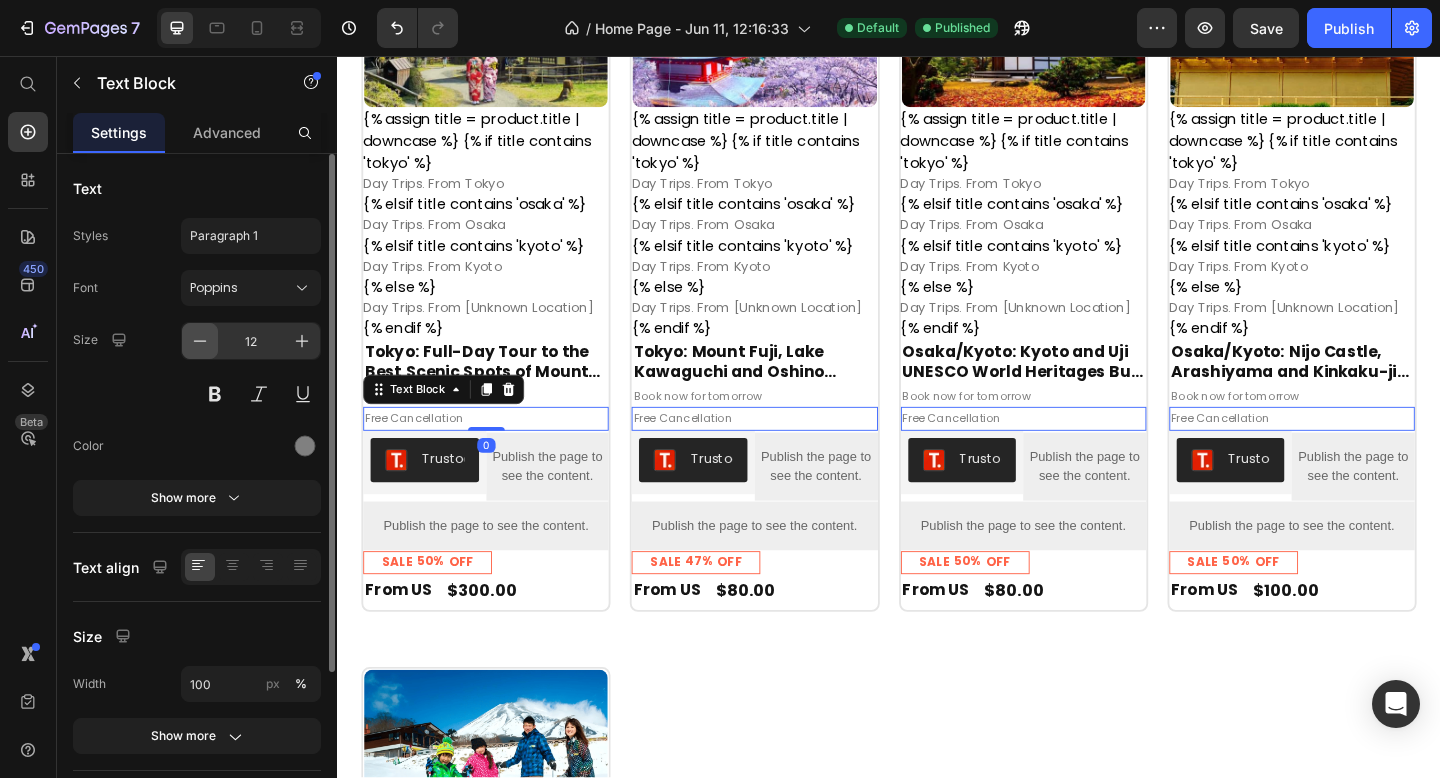 click 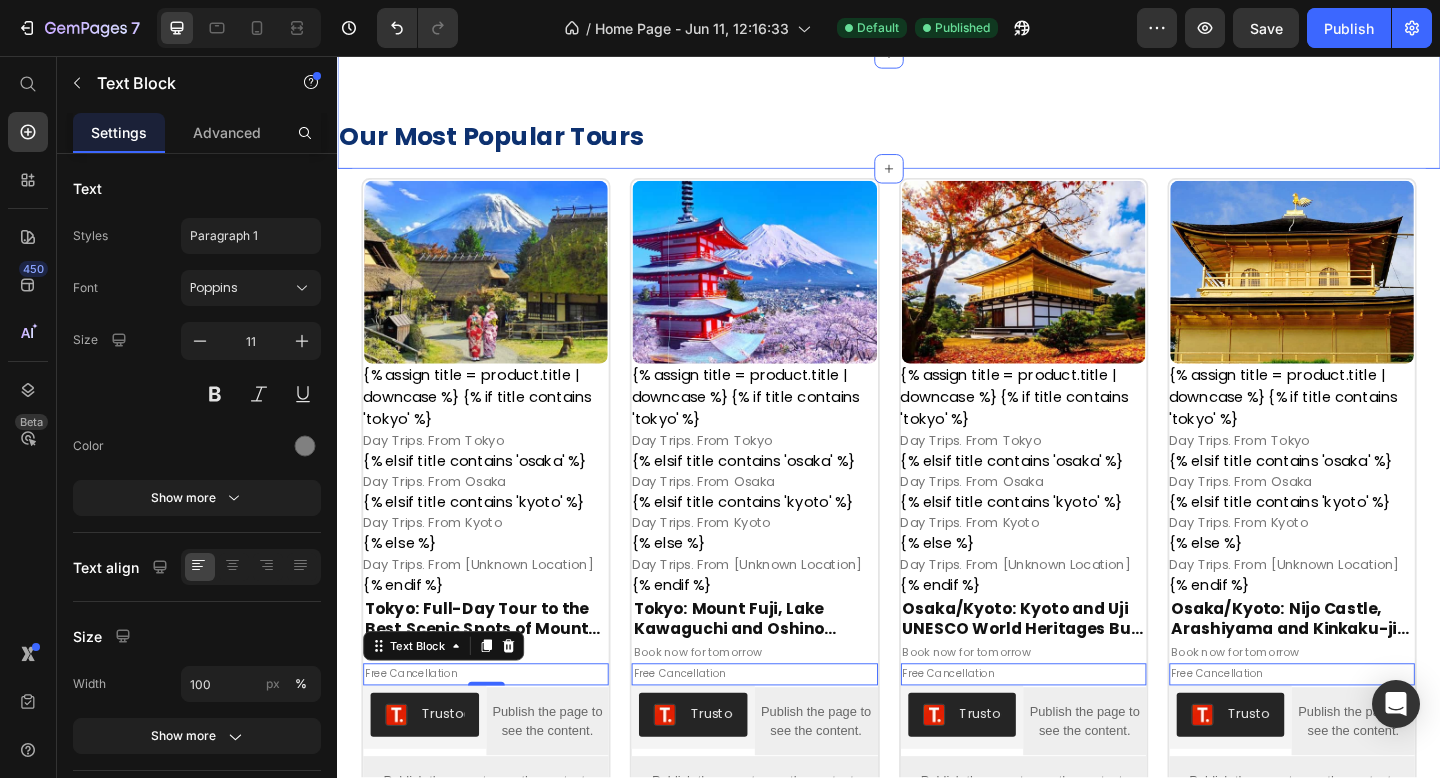 scroll, scrollTop: 356, scrollLeft: 0, axis: vertical 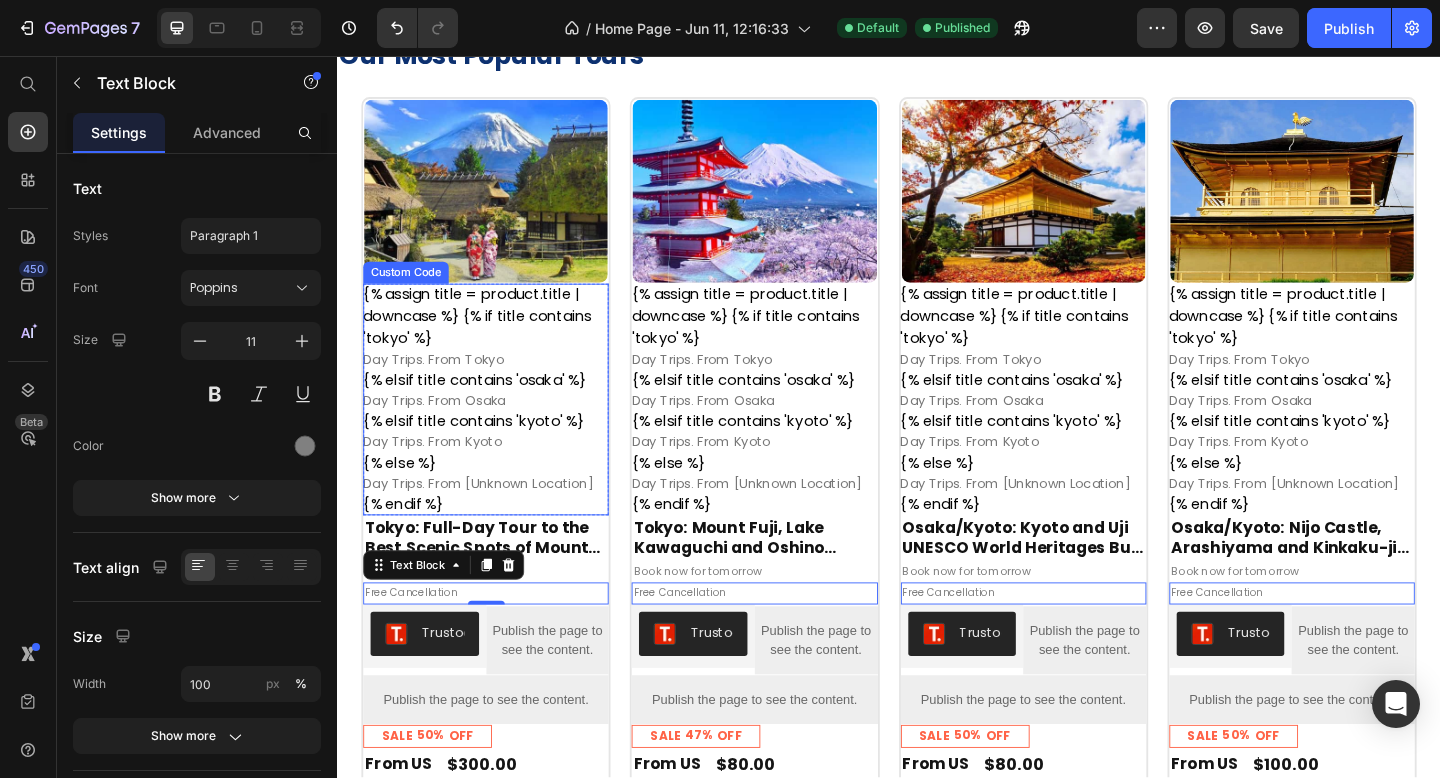 click on "Day Trips. From Tokyo" at bounding box center [498, 386] 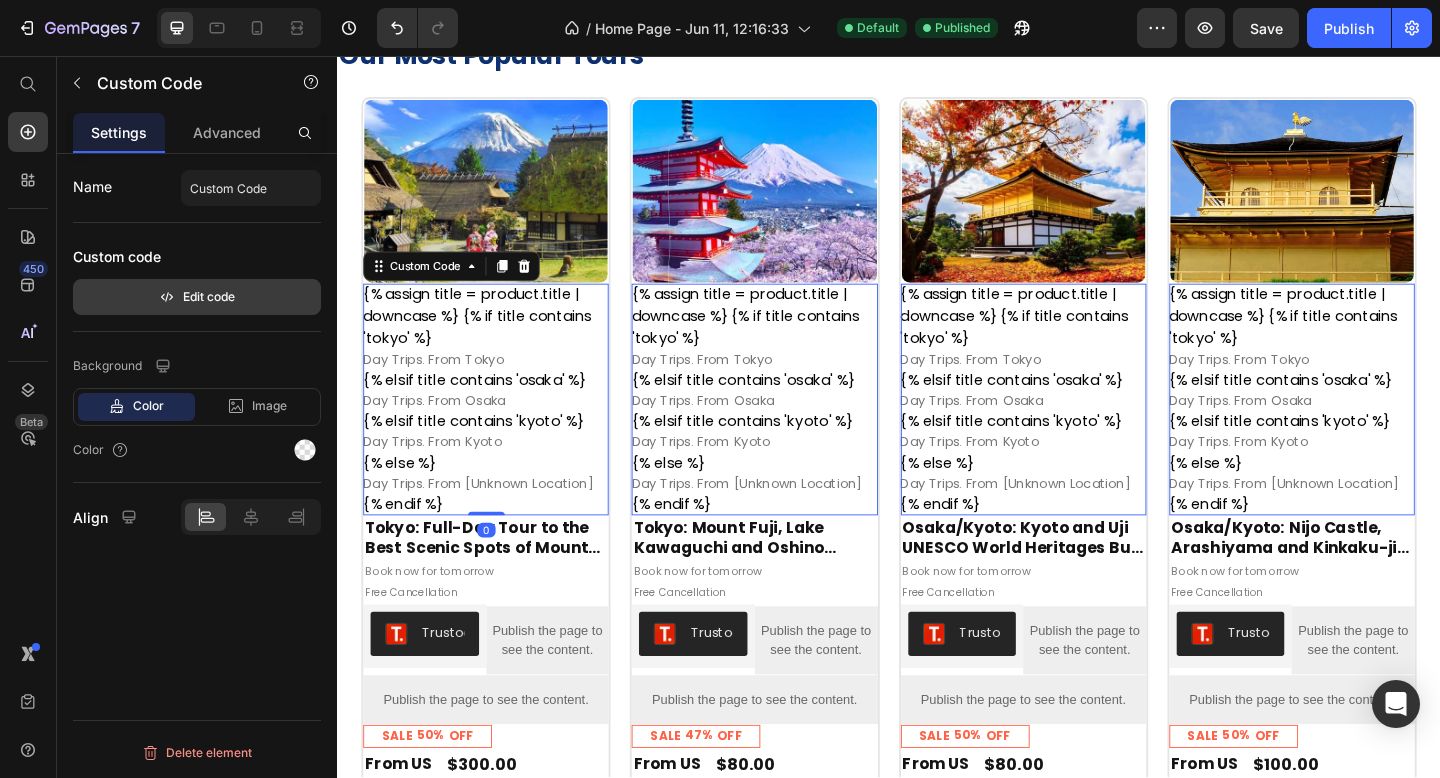 click on "Edit code" at bounding box center [197, 297] 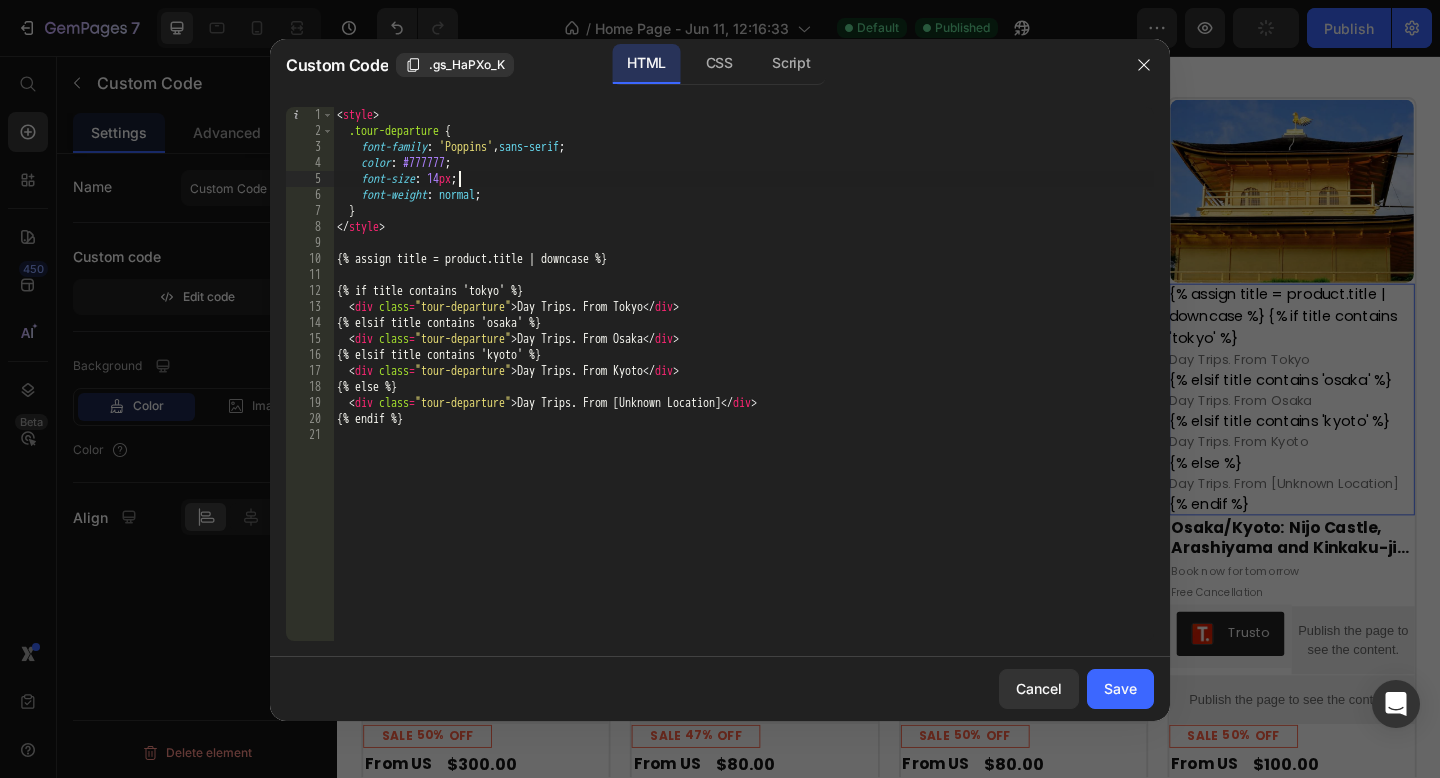 click on "< style >    .tour-departure   {      font-family :   ' Poppins ' ,  sans-serif ;      color :   #777777 ;      font-size :   14 px ;      font-weight :   normal ;    } </ style > {% assign title = product.title | downcase %} {% if title contains 'tokyo' %}    < div   class = "tour-departure" > Day Trips. From Tokyo </ div > {% elsif title contains 'osaka' %}    < div   class = "tour-departure" > Day Trips. From Osaka </ div > {% elsif title contains 'kyoto' %}    < div   class = "tour-departure" > Day Trips. From Kyoto </ div > {% else %}    < div   class = "tour-departure" > Day Trips. From [Unknown Location] </ div > {% endif %}" at bounding box center (743, 390) 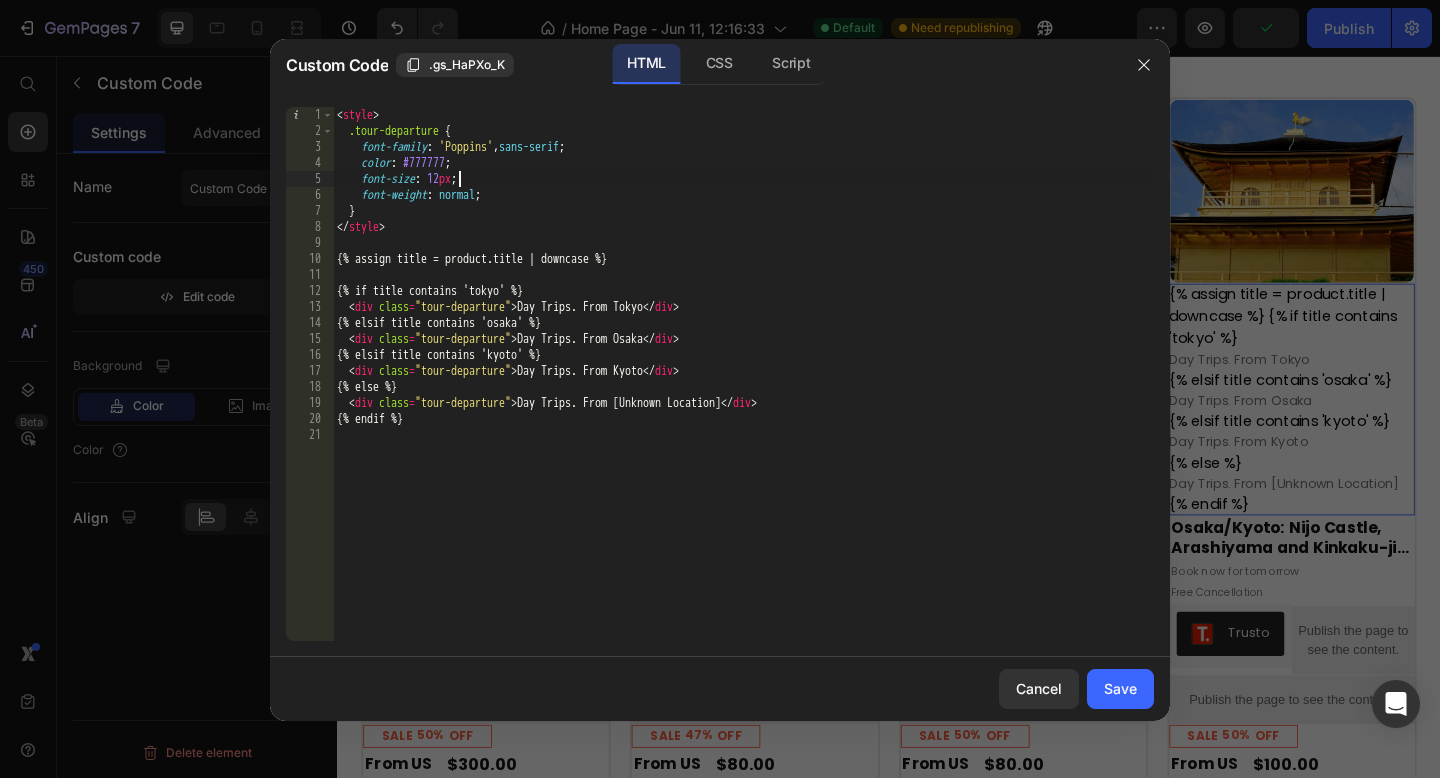 scroll, scrollTop: 0, scrollLeft: 9, axis: horizontal 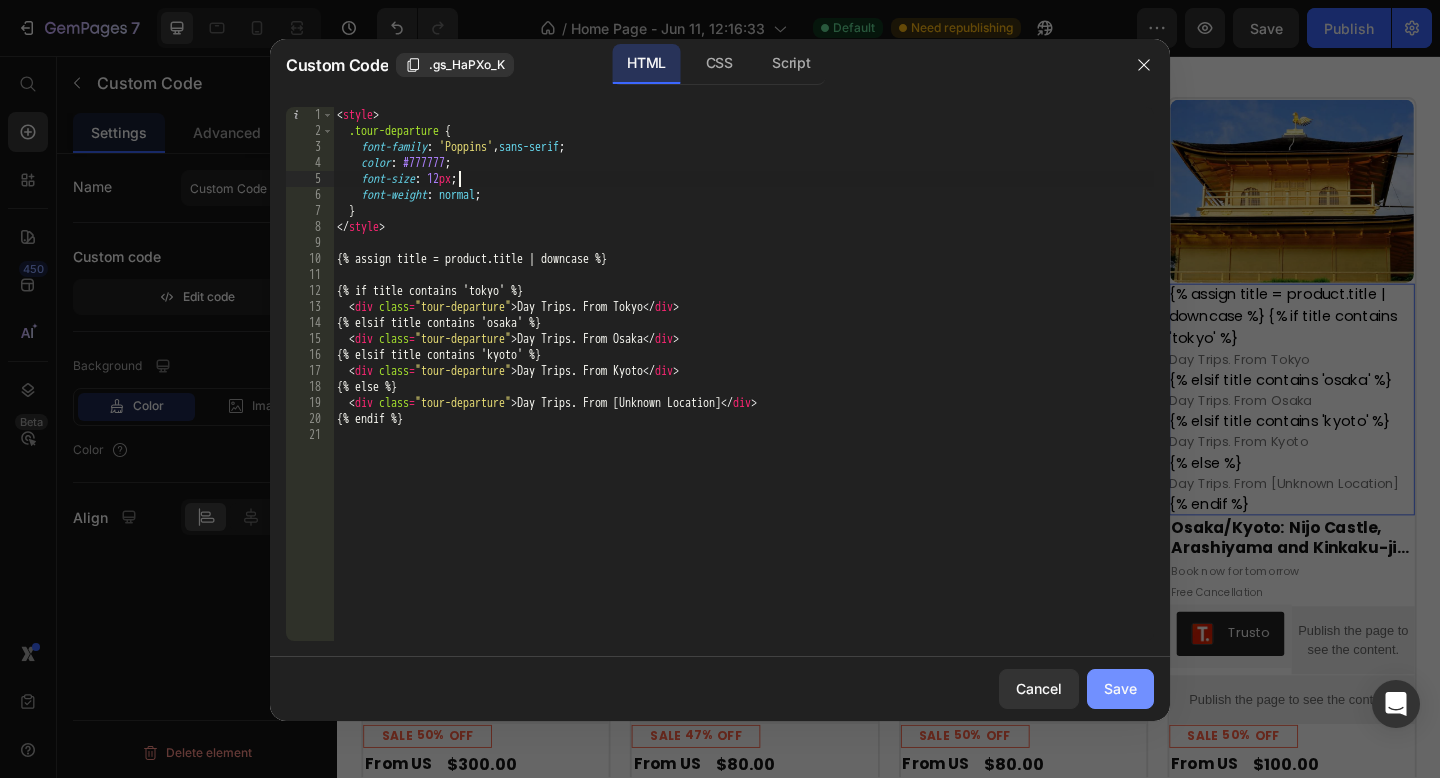 type on "font-size: 12px;" 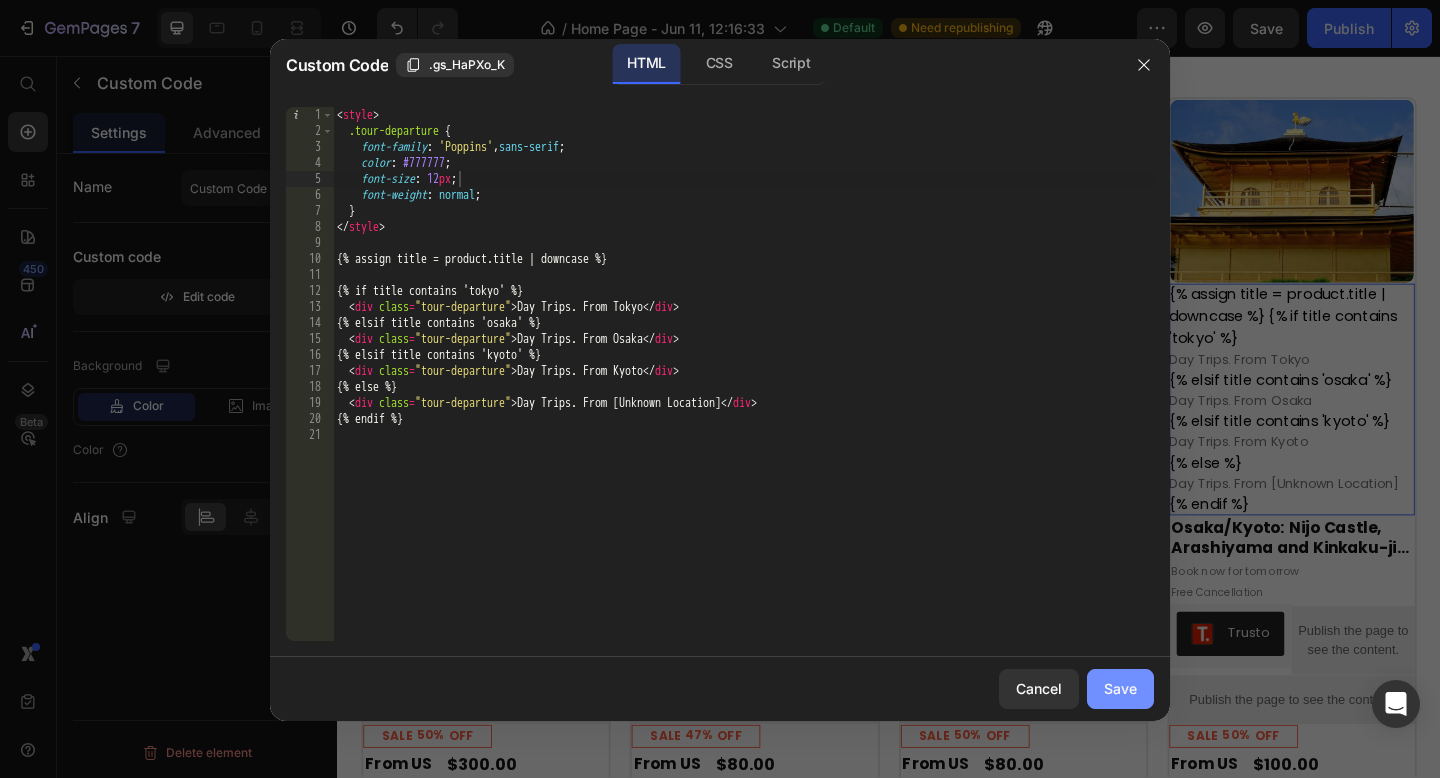 click on "Save" 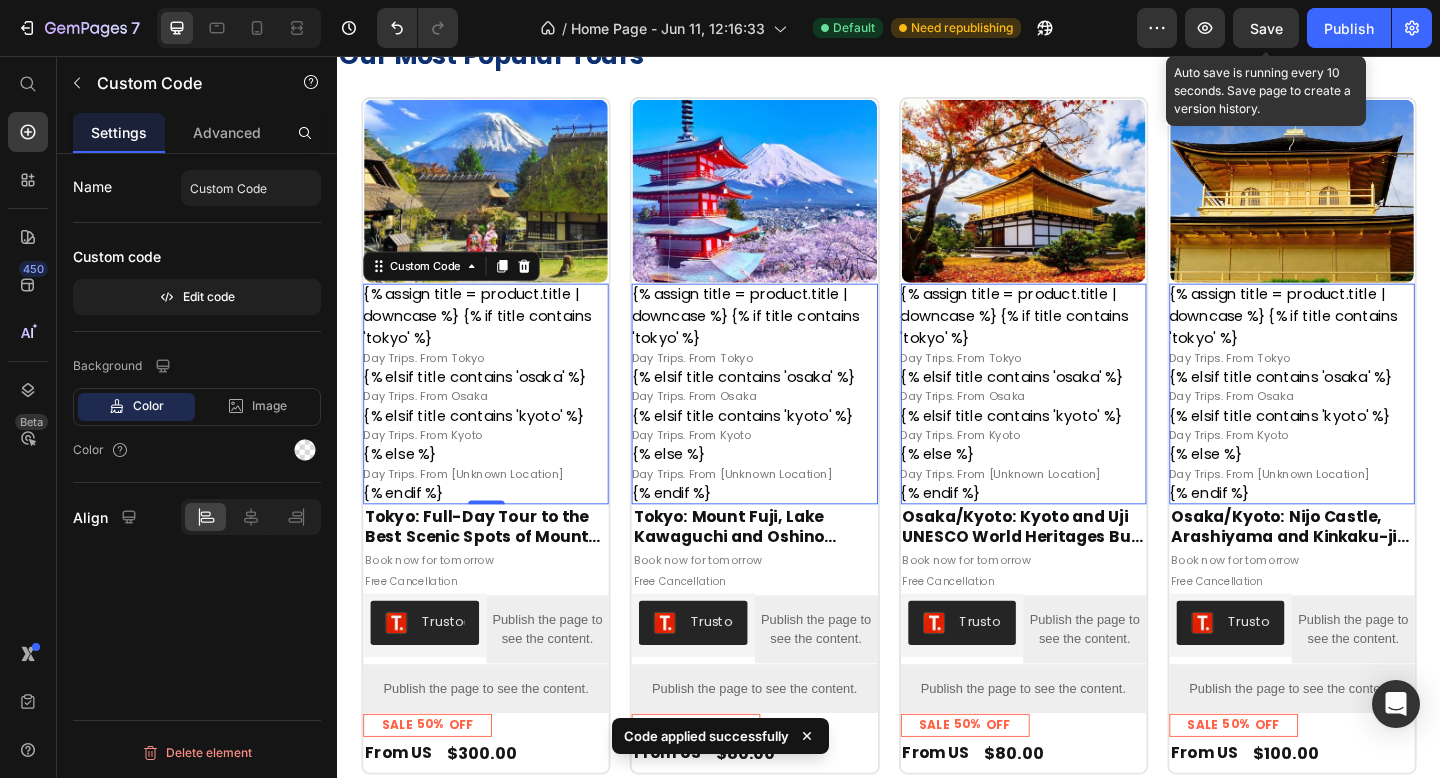 click on "Save" at bounding box center (1266, 28) 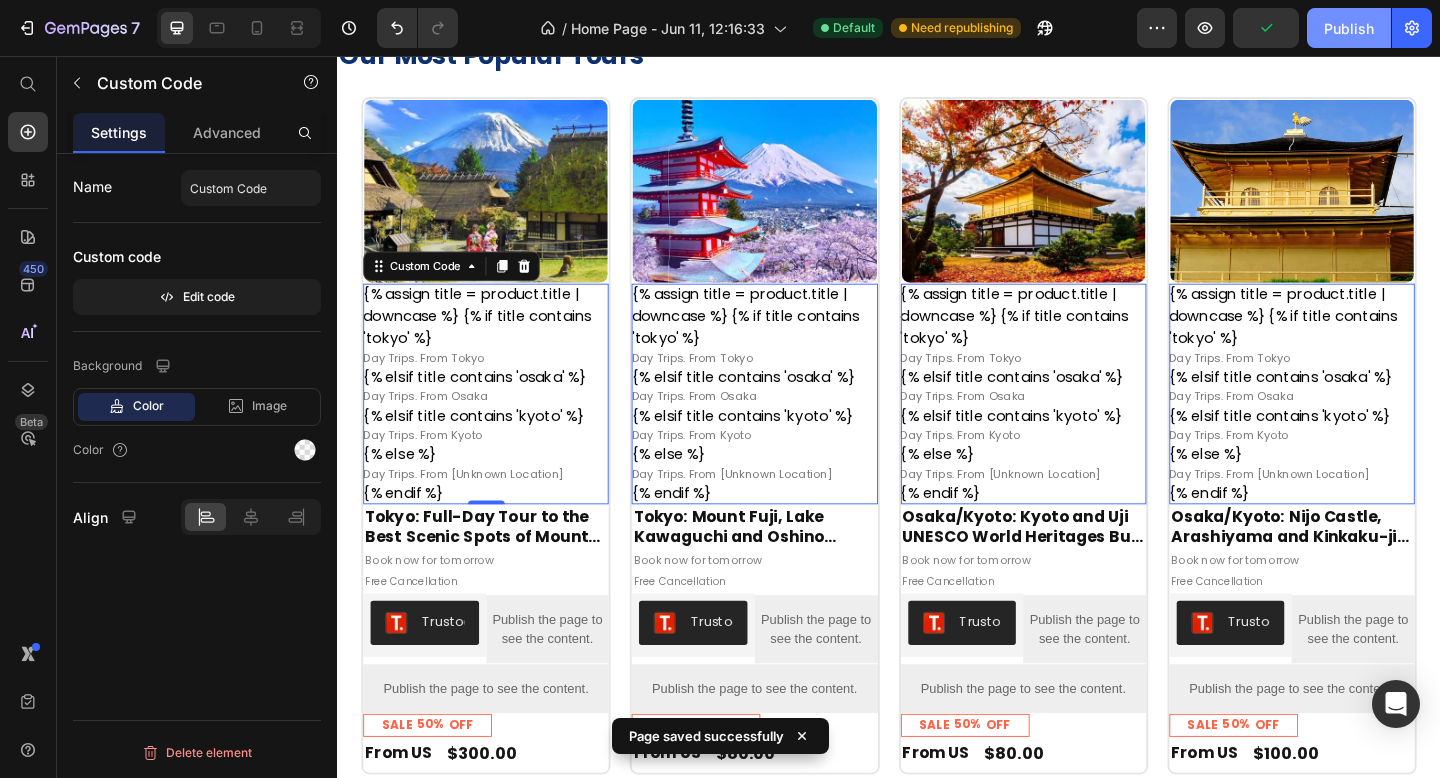 click on "Publish" at bounding box center (1349, 28) 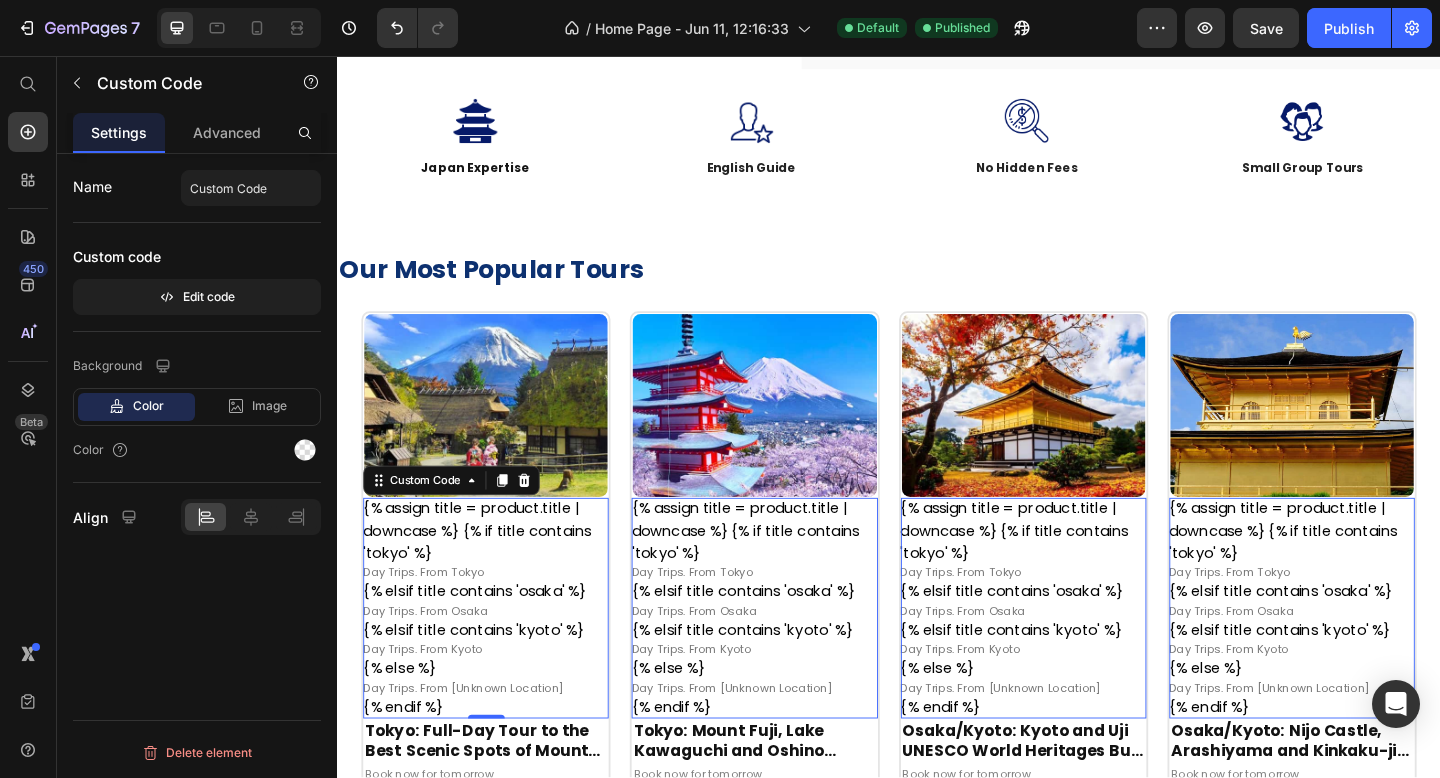scroll, scrollTop: 117, scrollLeft: 0, axis: vertical 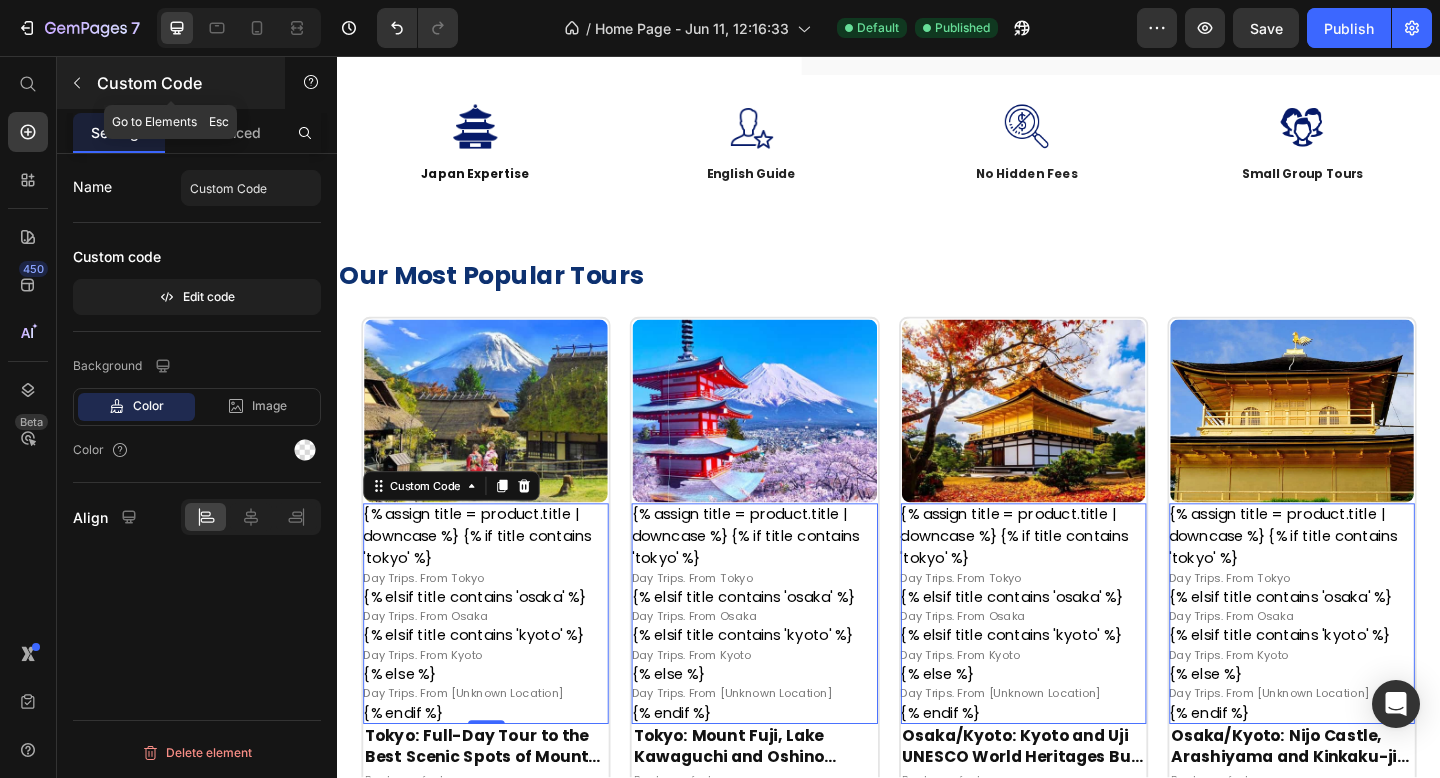 click 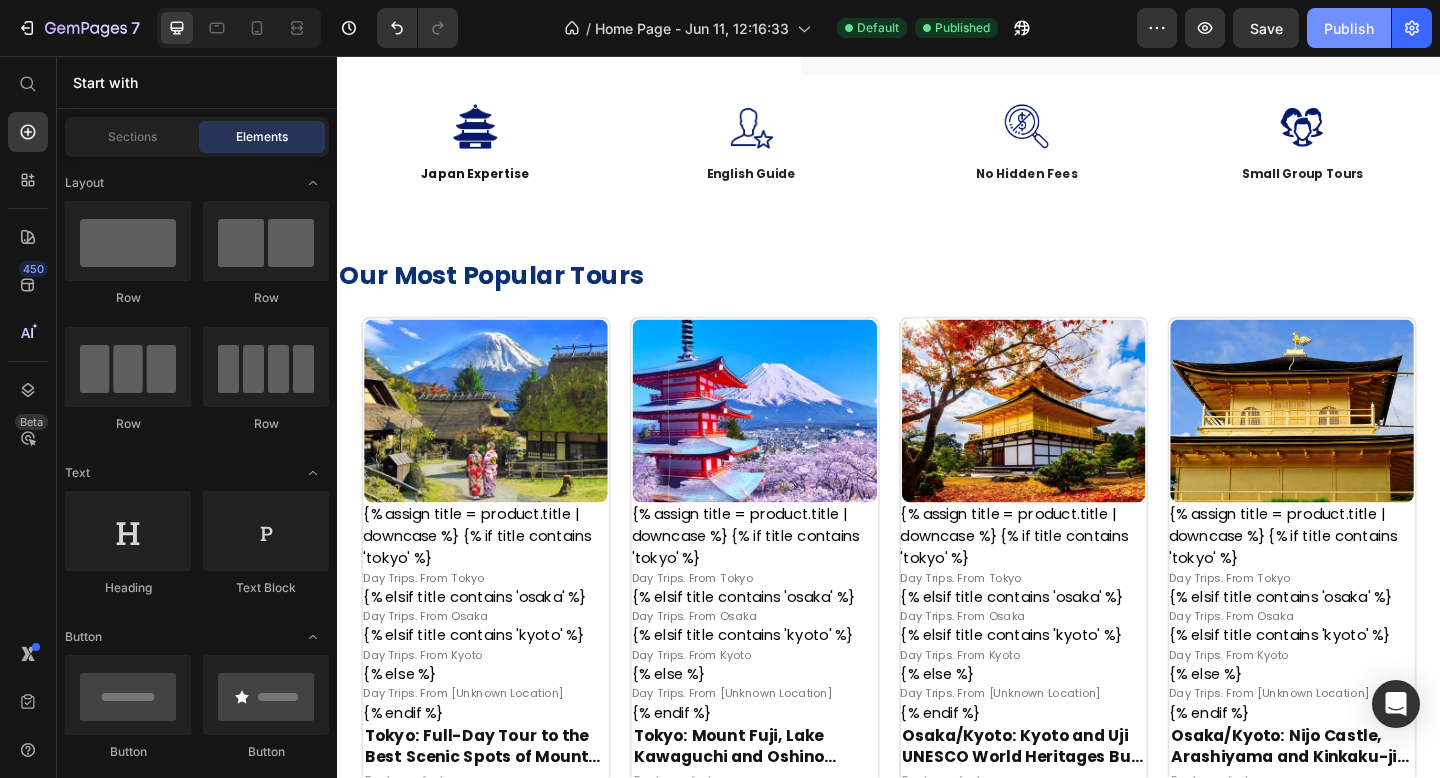 click on "Publish" 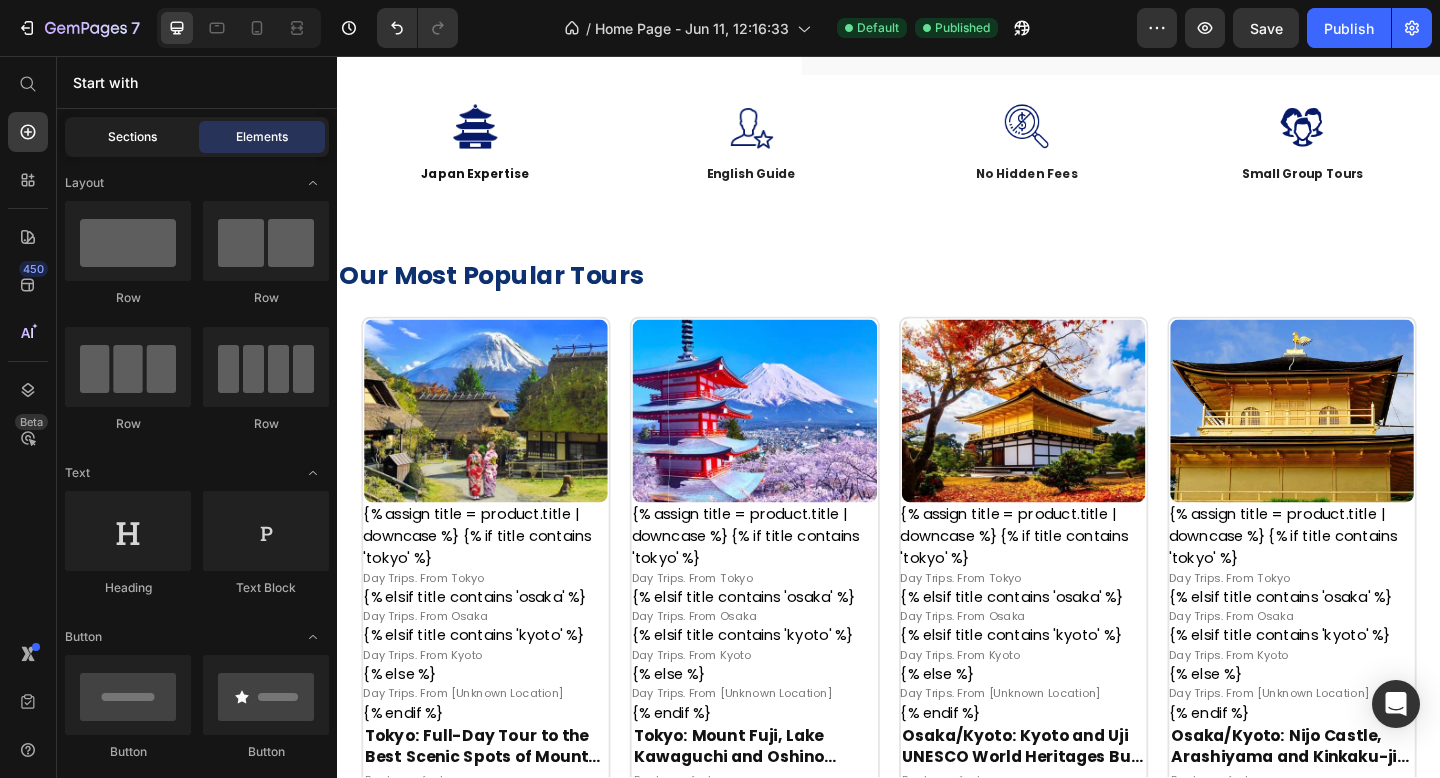 click on "Sections" at bounding box center (132, 137) 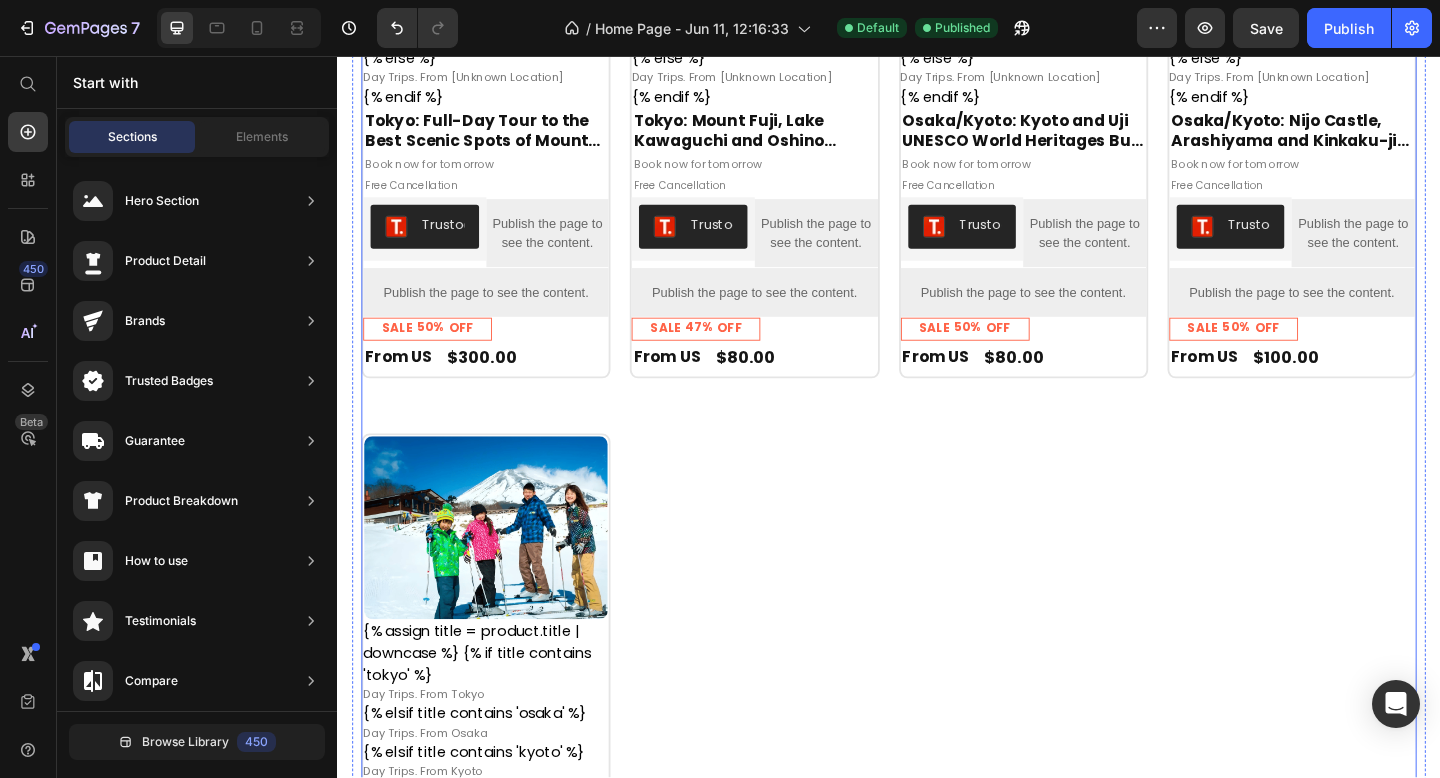 scroll, scrollTop: 718, scrollLeft: 0, axis: vertical 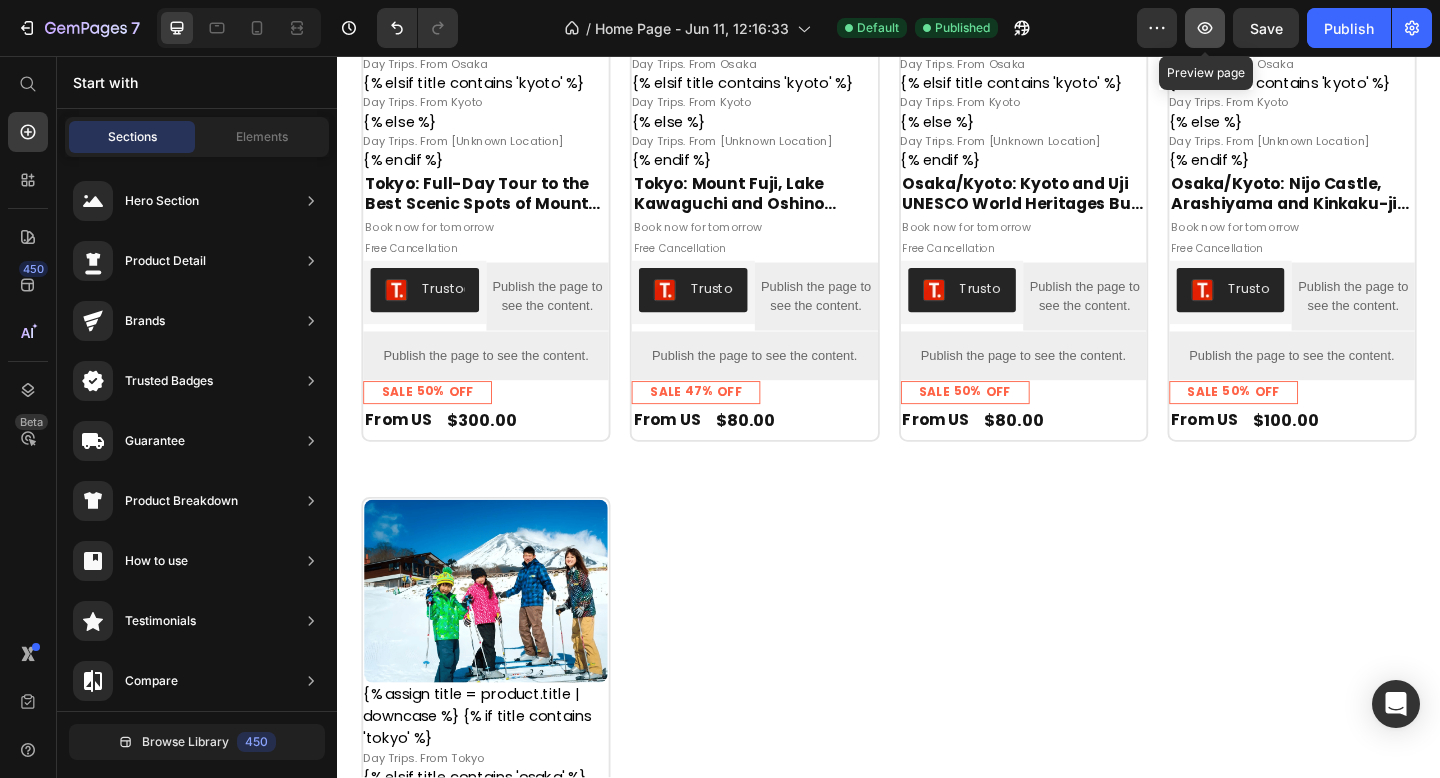 click 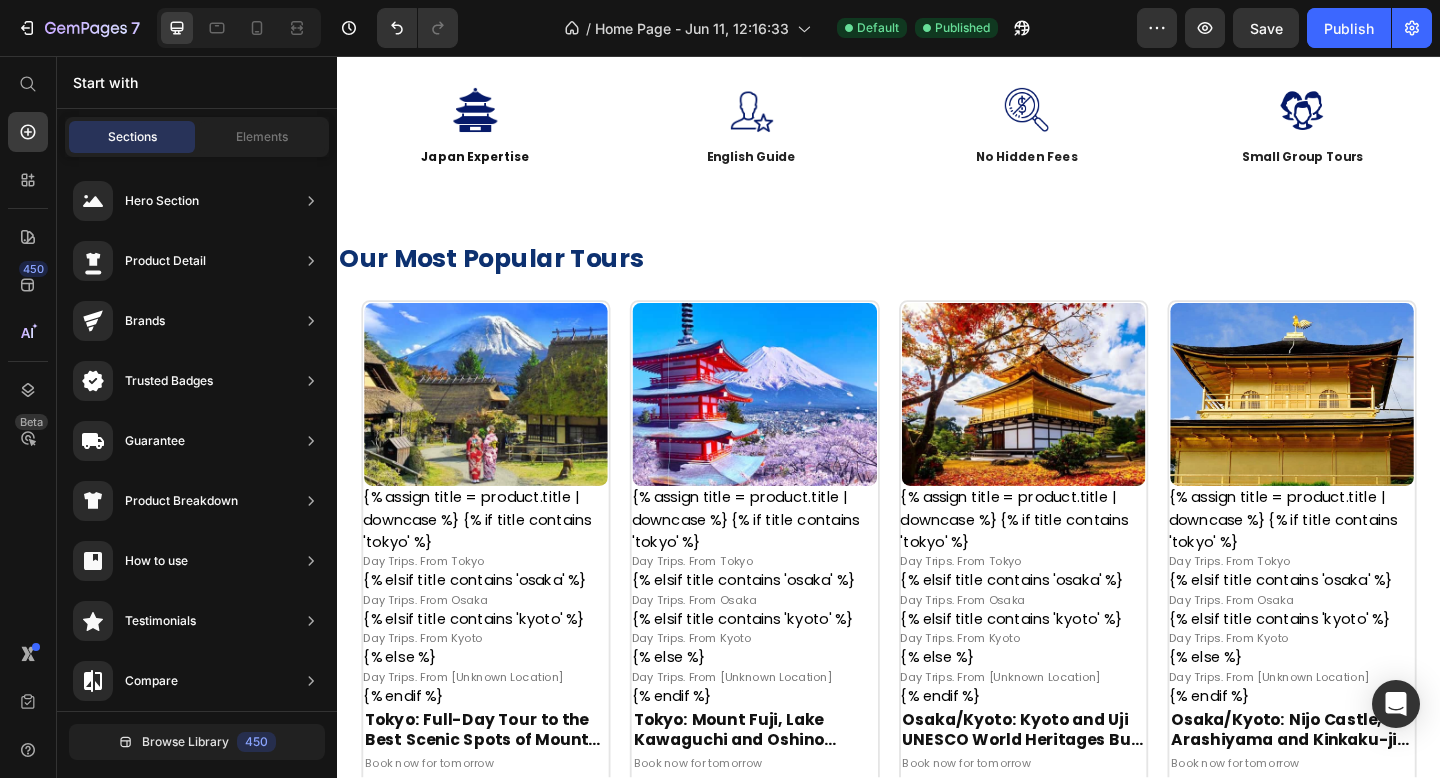 scroll, scrollTop: 132, scrollLeft: 0, axis: vertical 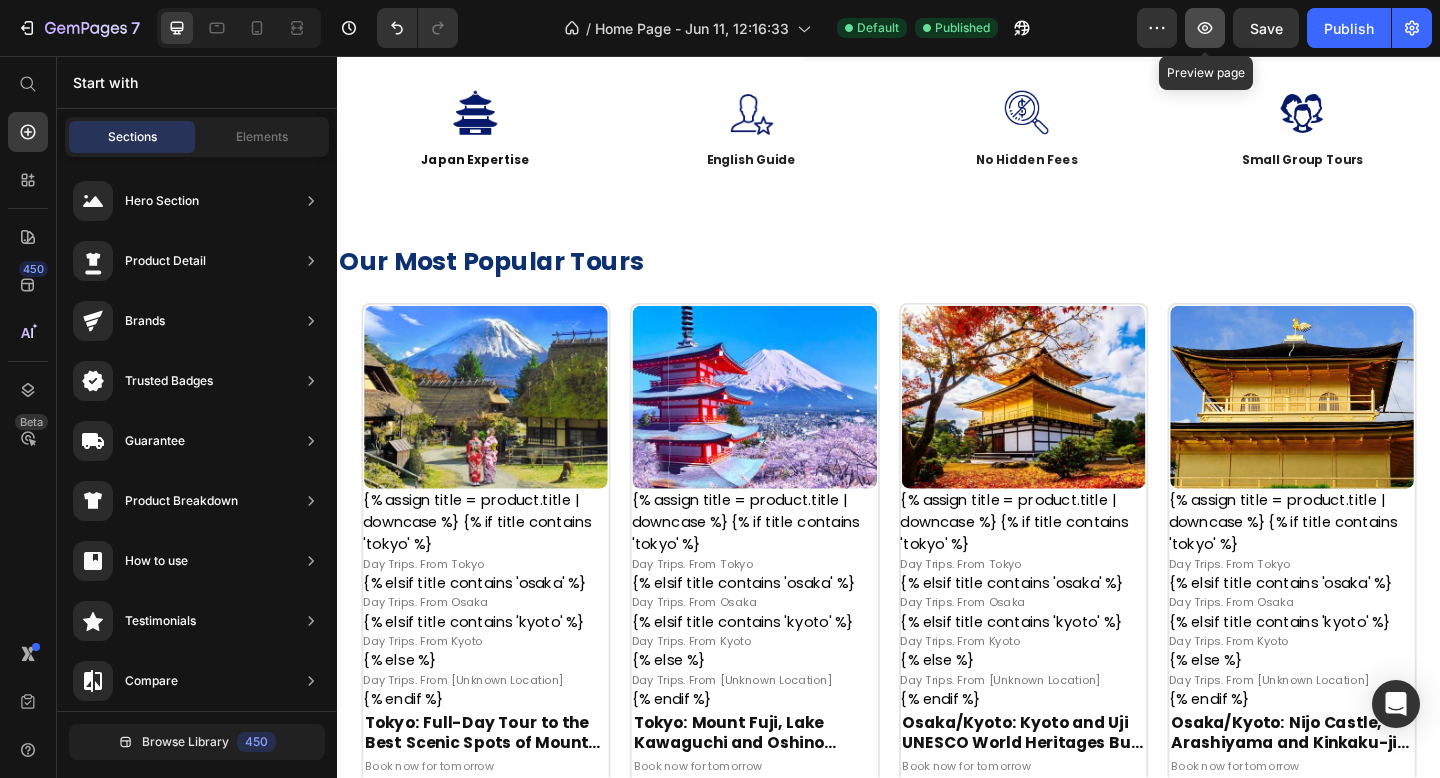 click 